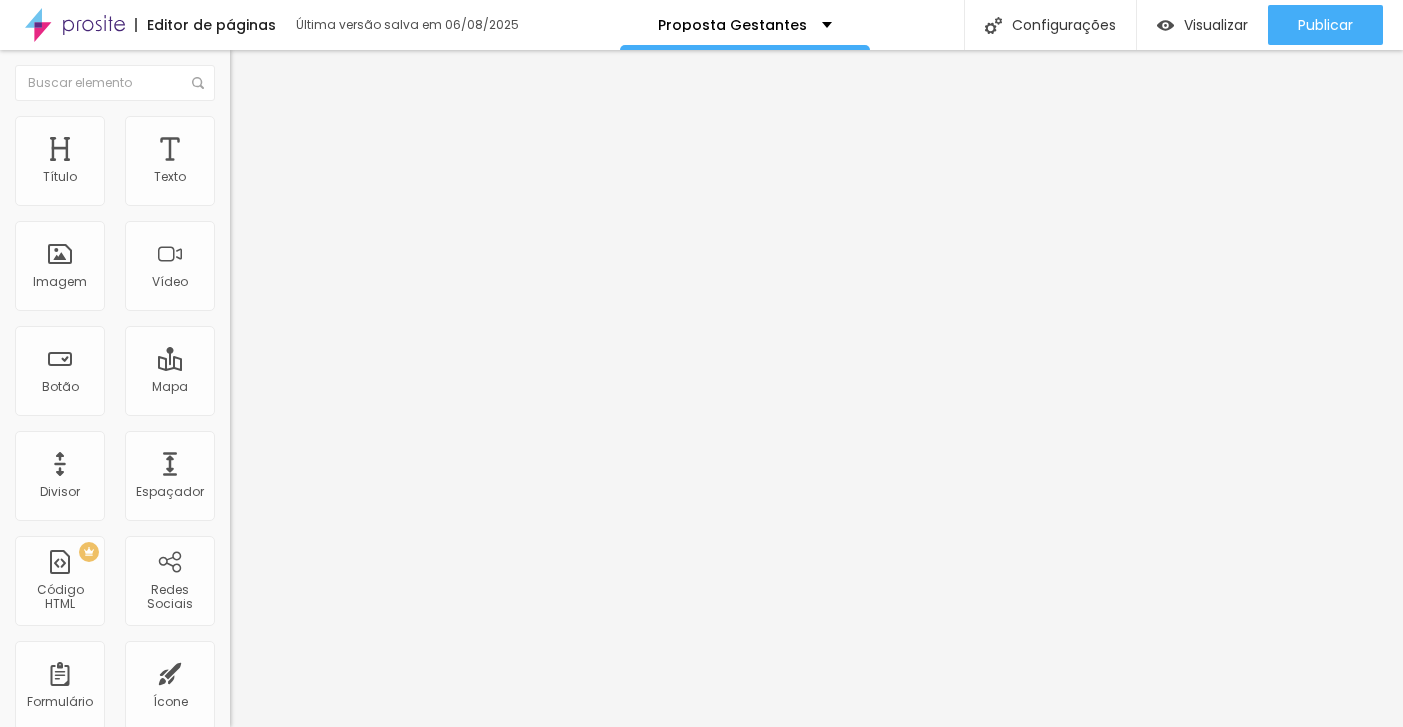 scroll, scrollTop: 0, scrollLeft: 0, axis: both 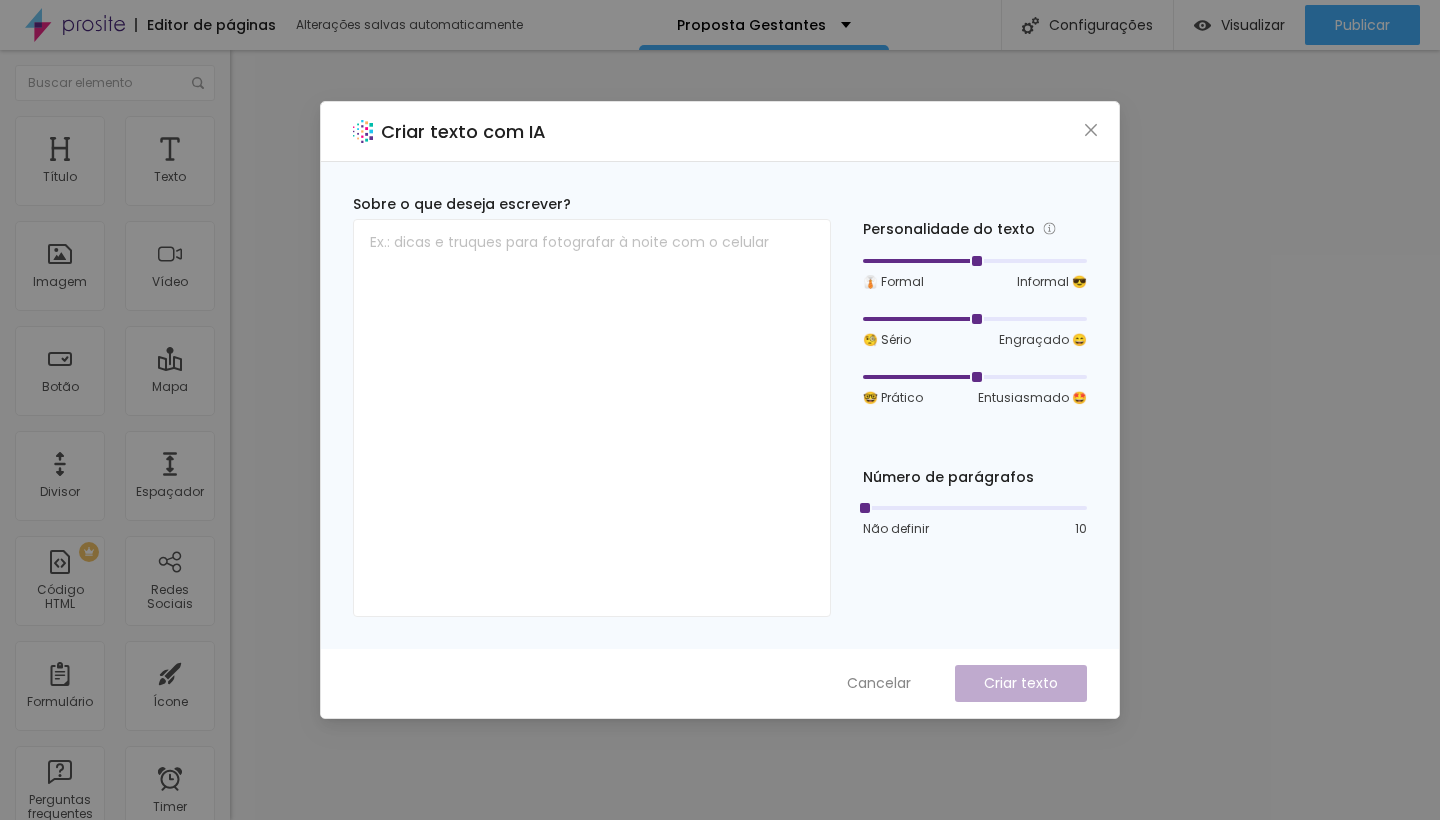 click 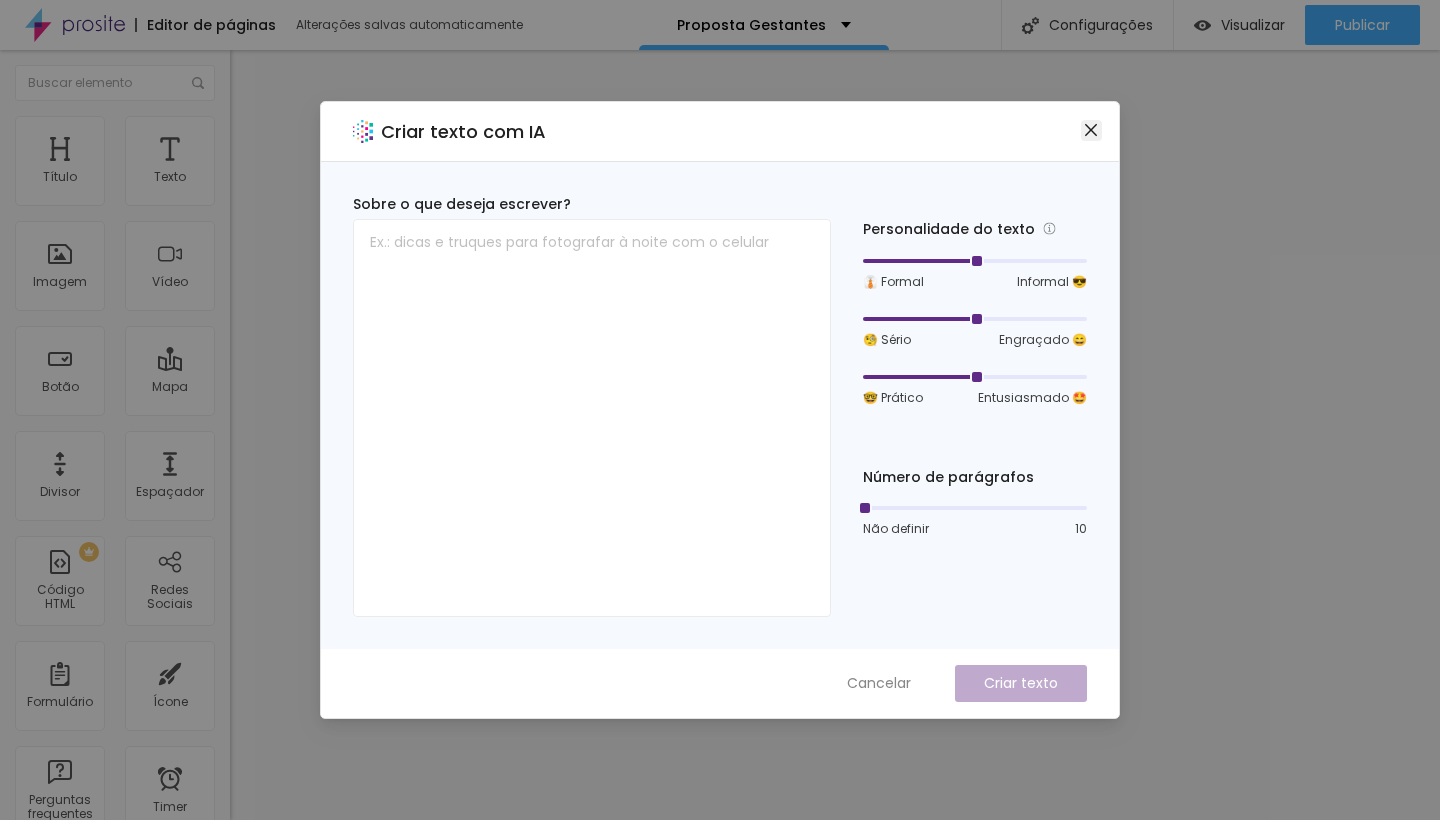 drag, startPoint x: 1105, startPoint y: 130, endPoint x: 1087, endPoint y: 126, distance: 18.439089 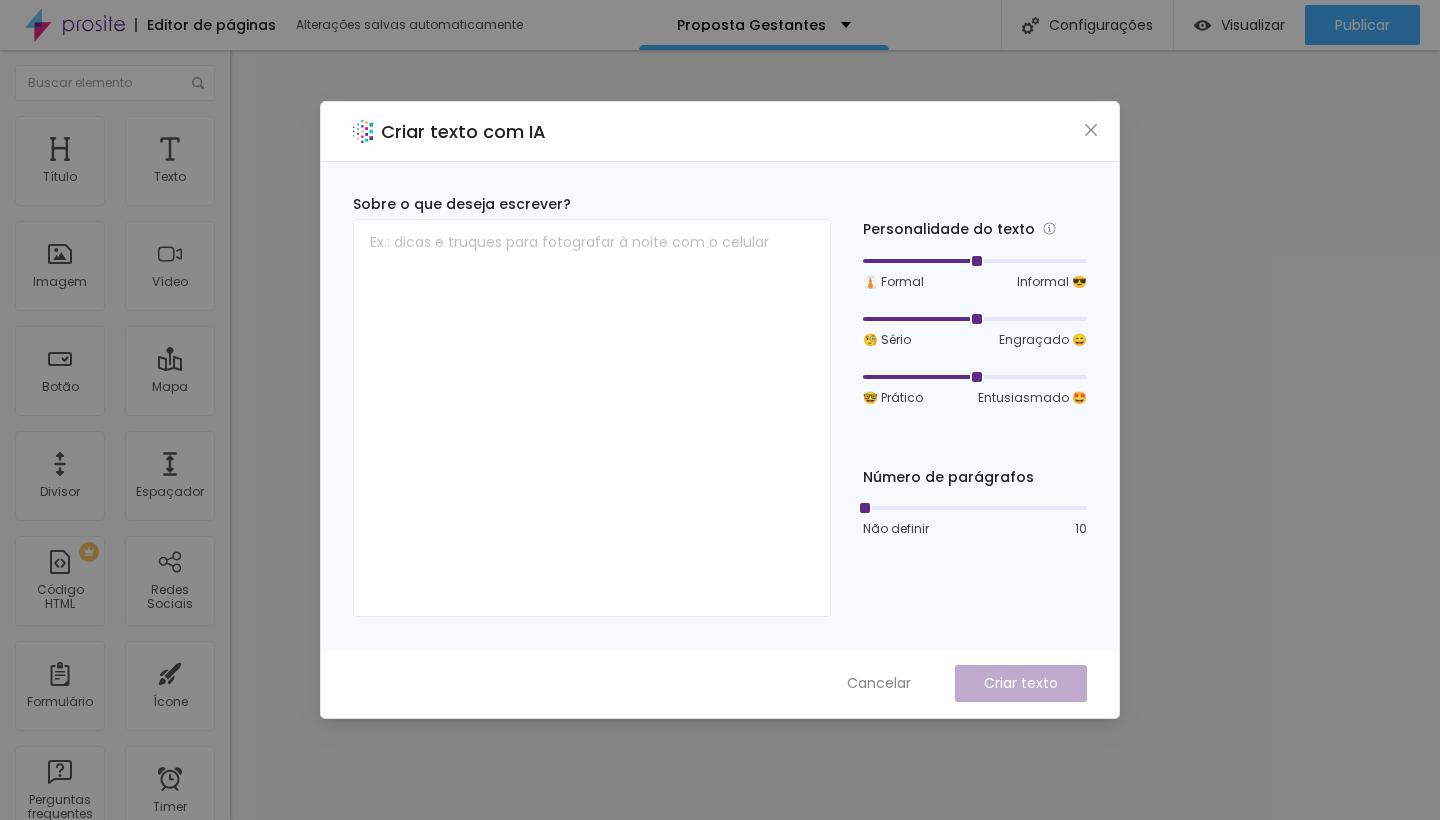 click 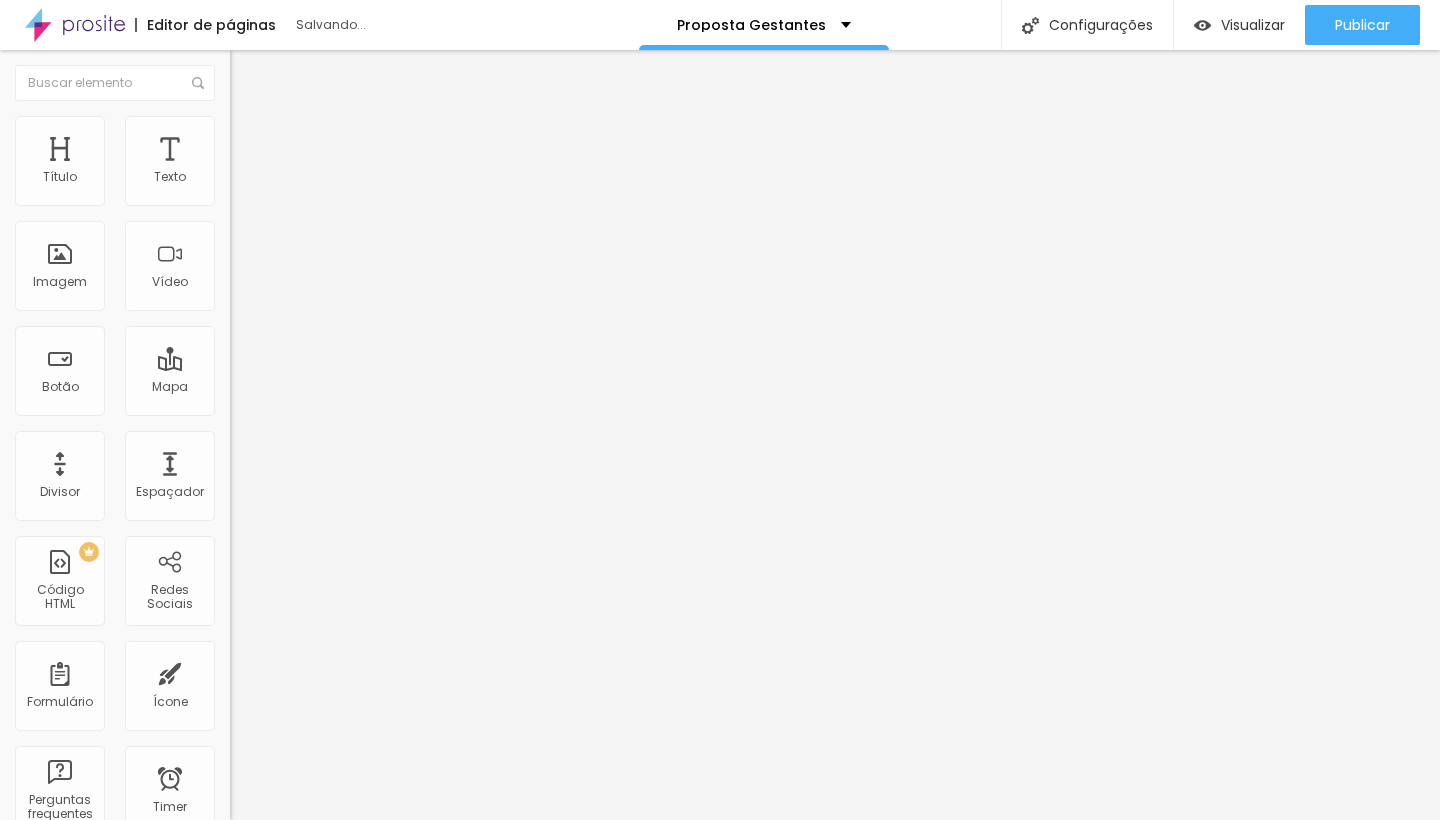 click on "Editar Coluna" at bounding box center [345, 73] 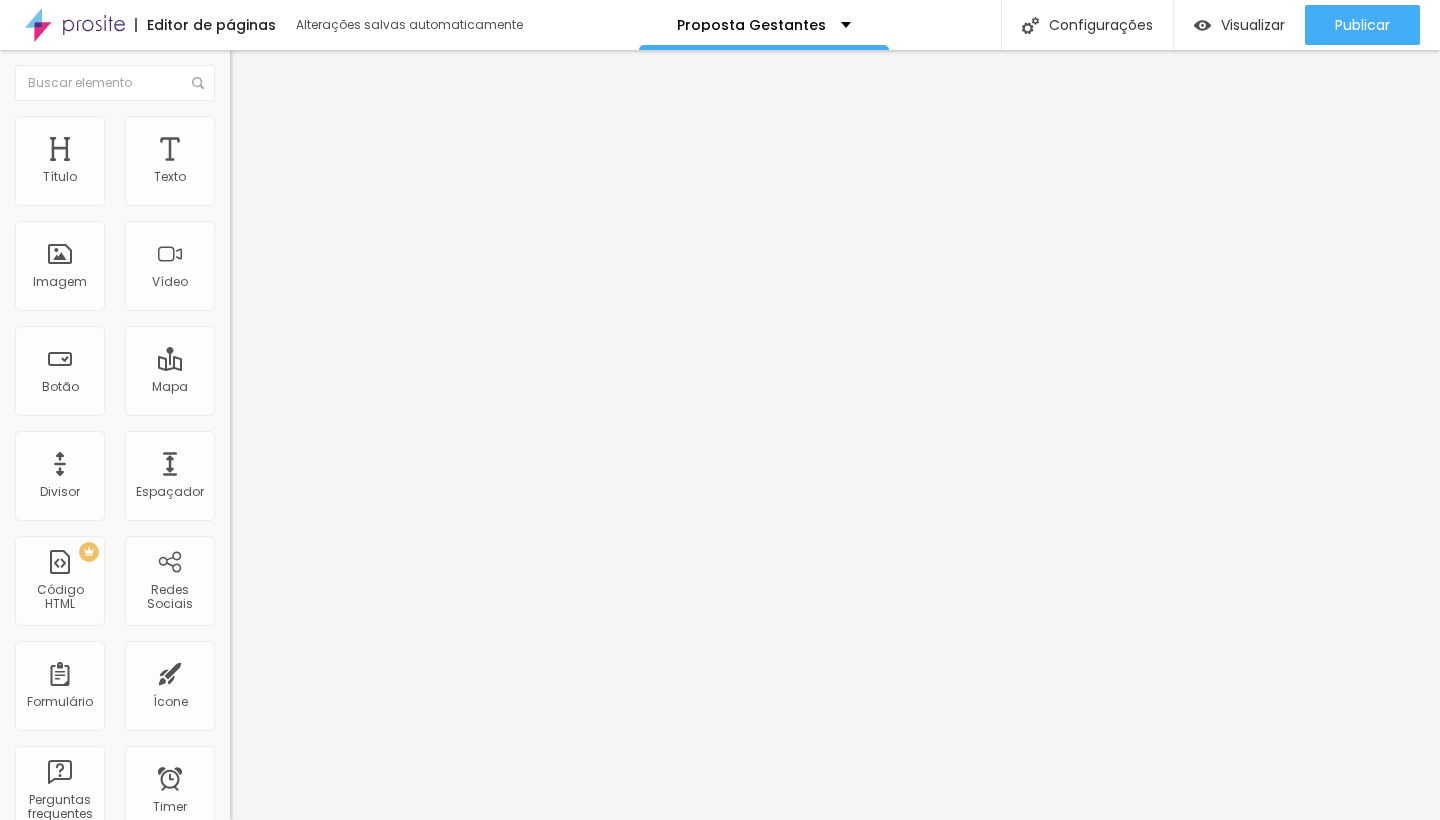 click at bounding box center (253, 73) 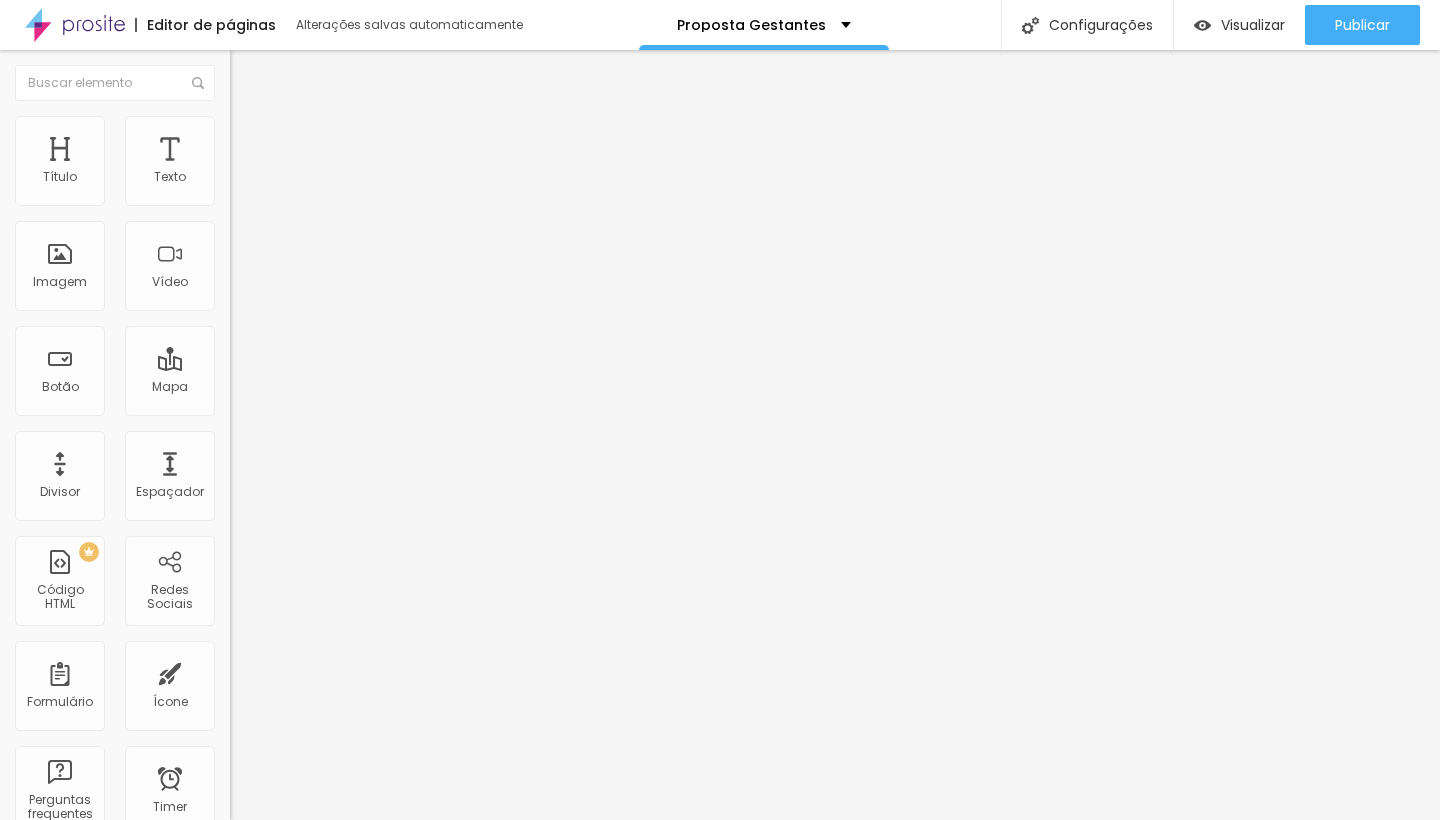 click on "Editar Coluna" at bounding box center (307, 73) 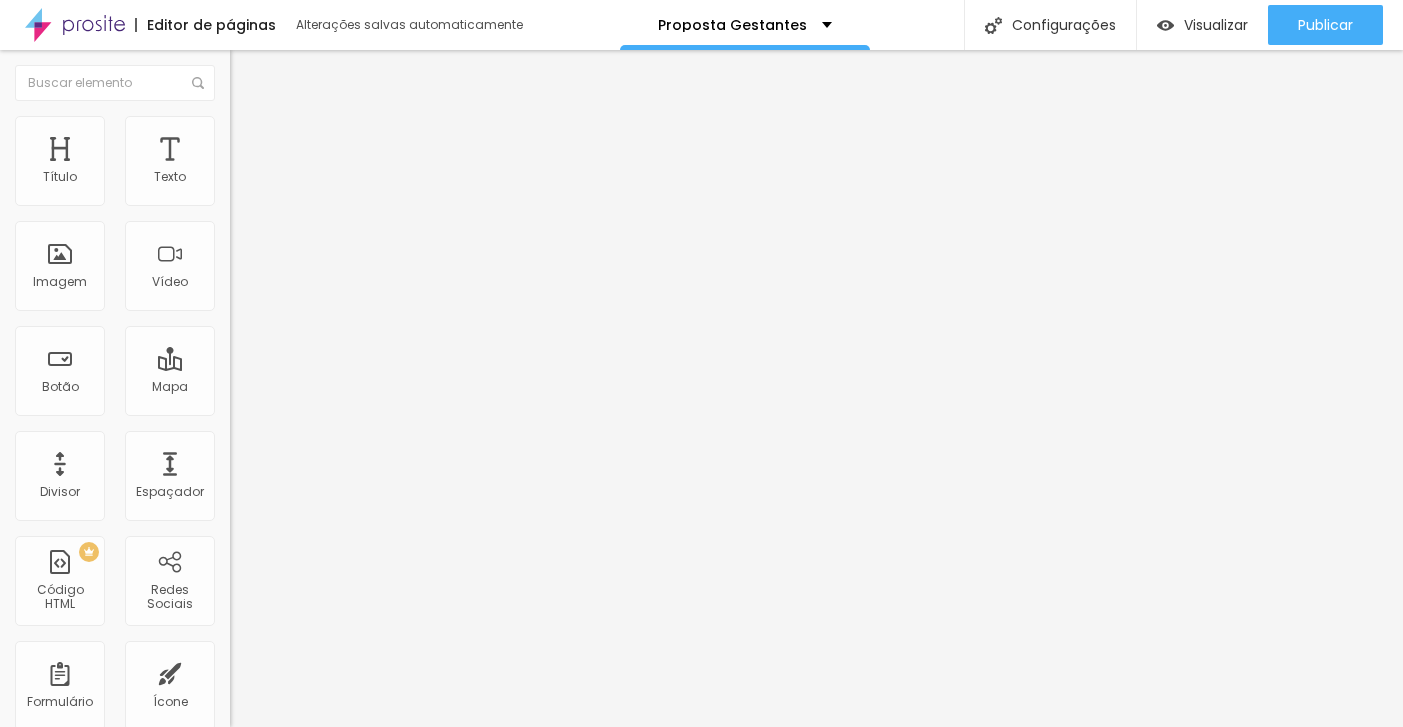 click on "Estilo" at bounding box center (263, 129) 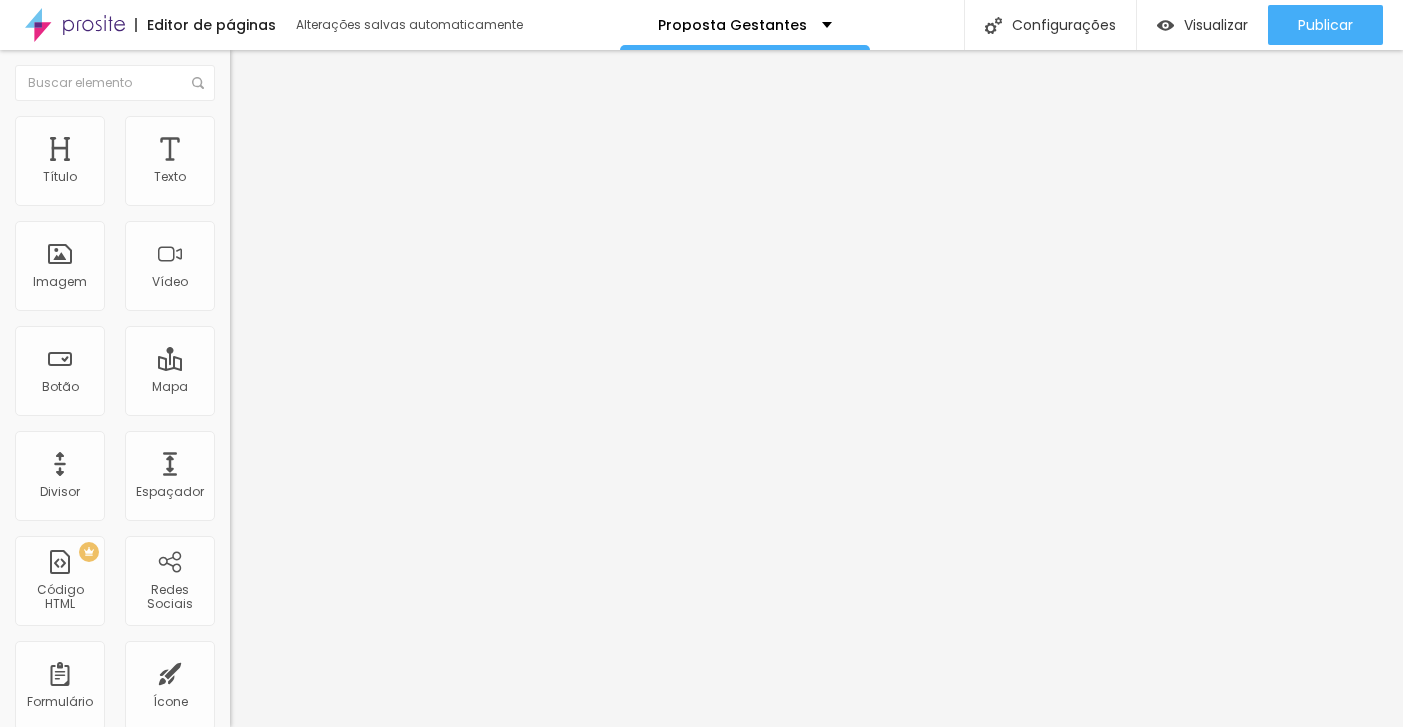 click on "Conteúdo" at bounding box center (345, 106) 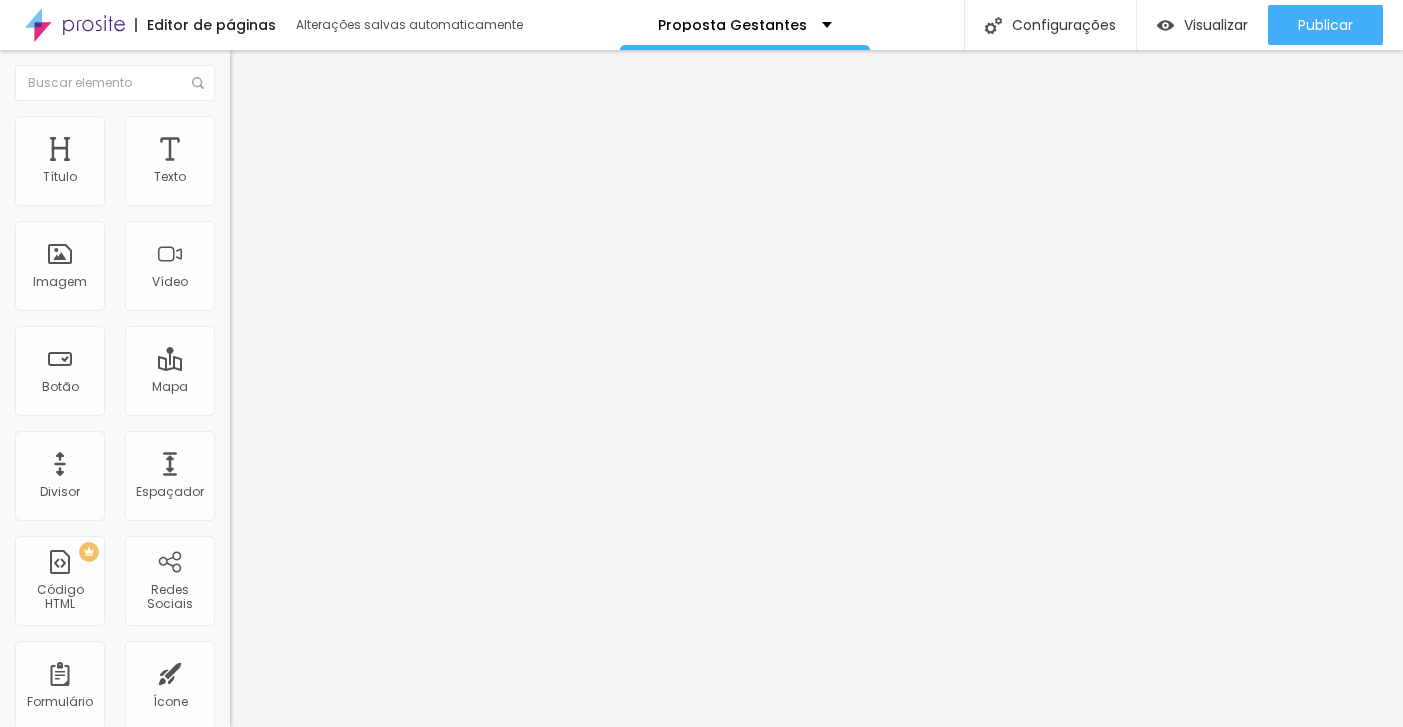 click at bounding box center (253, 73) 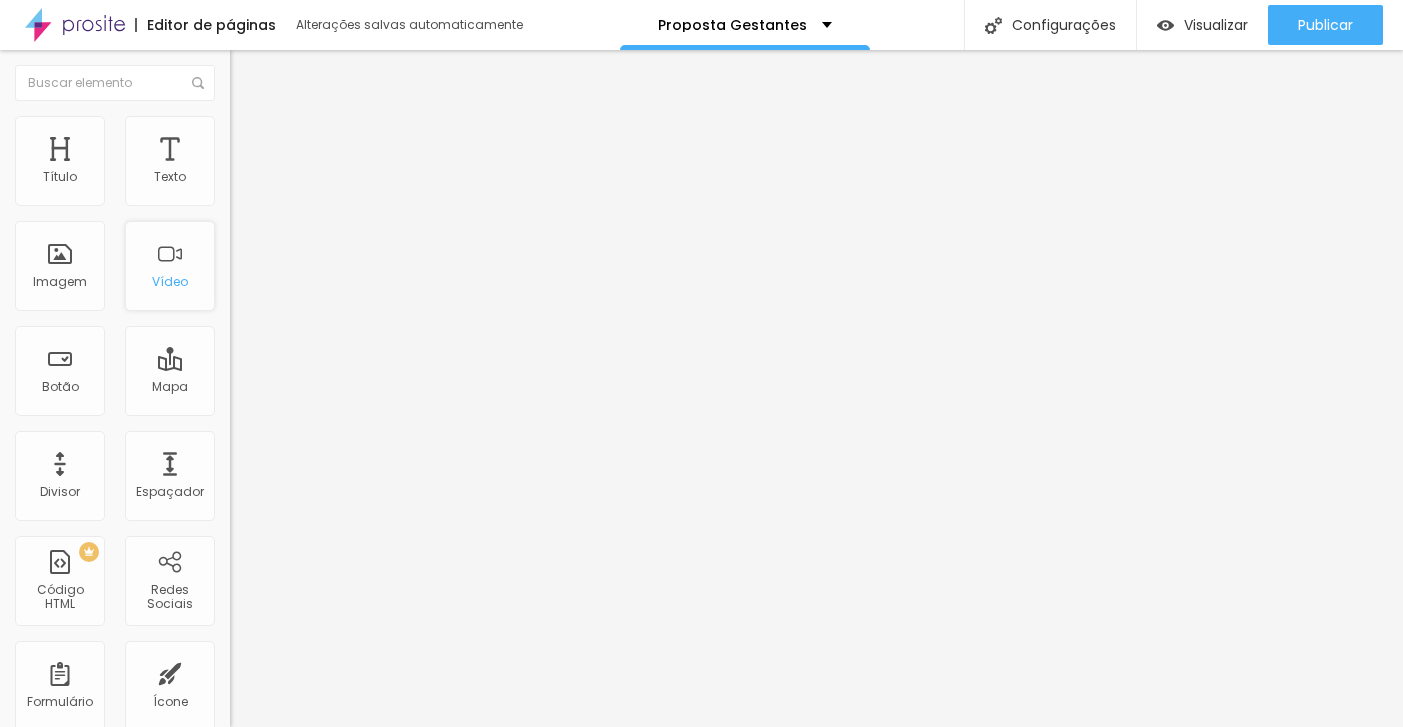 click on "Vídeo" at bounding box center (170, 266) 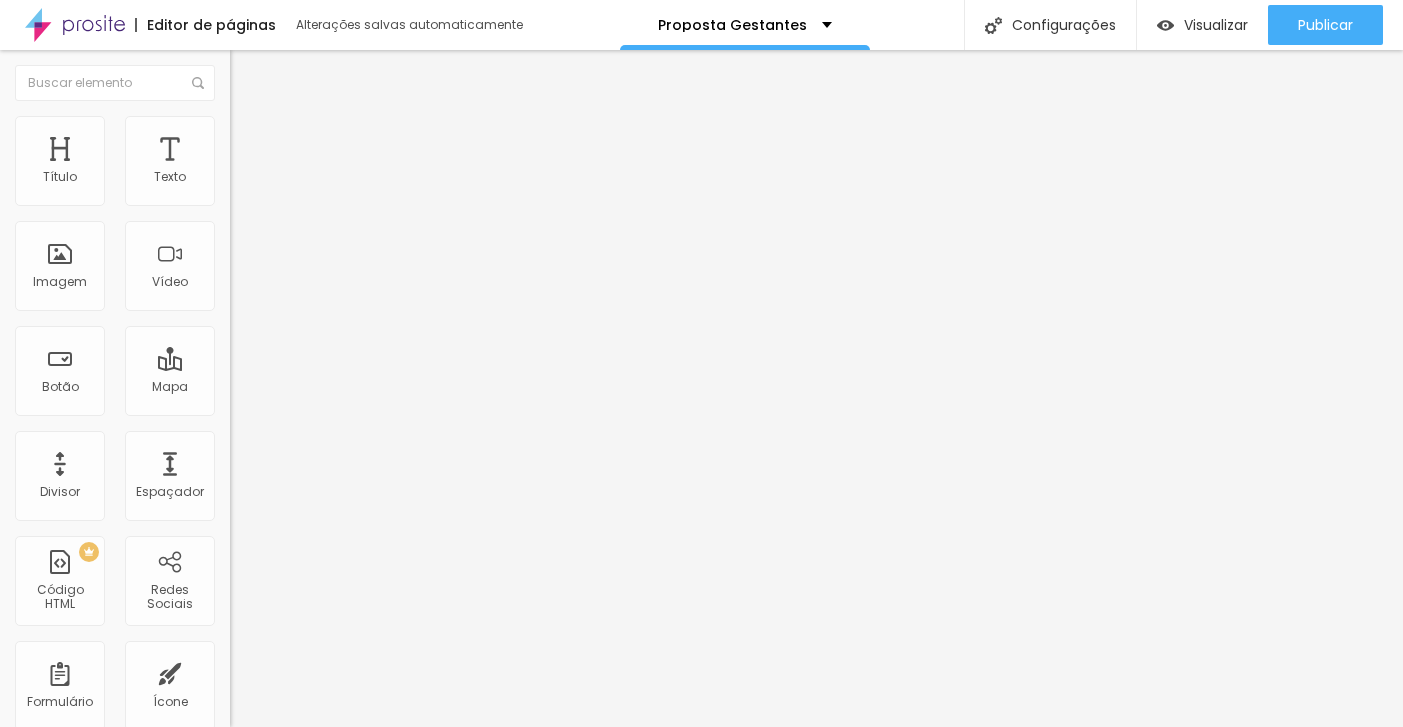 click at bounding box center [350, 178] 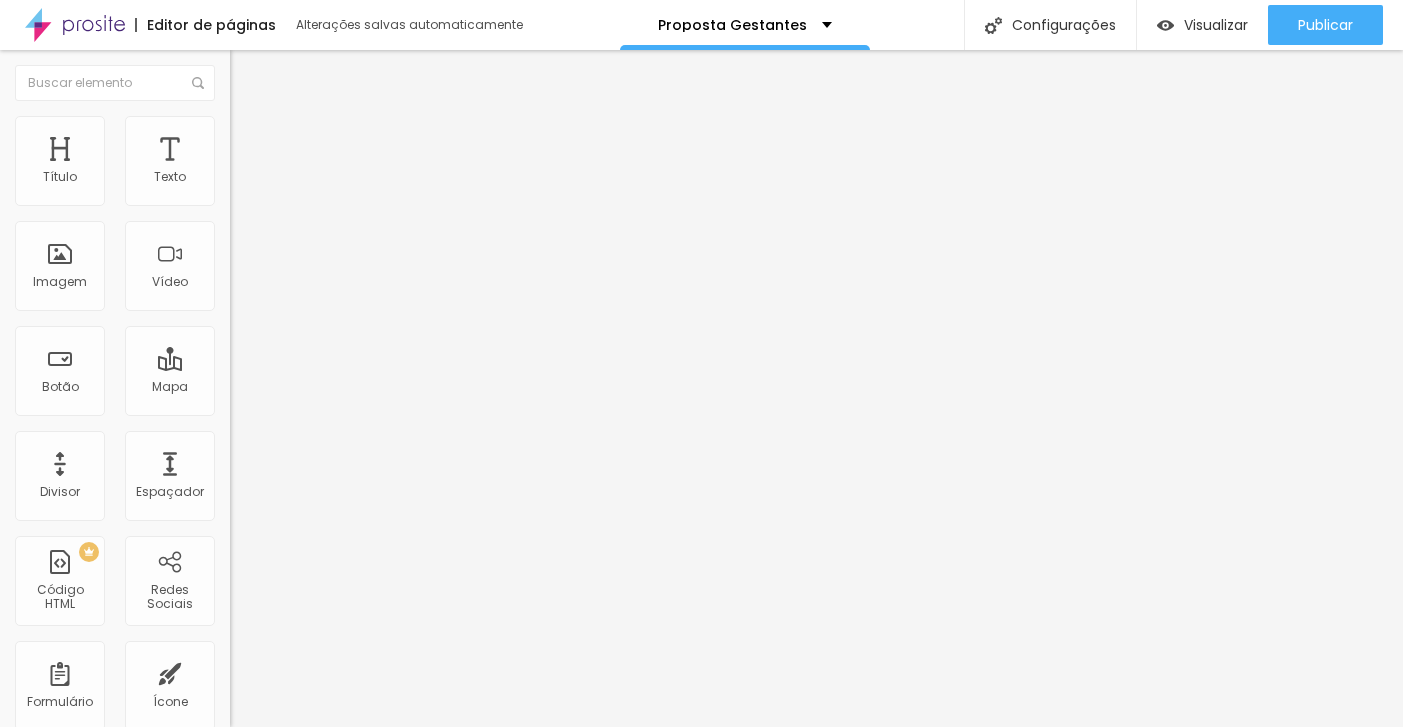 click on "Avançado" at bounding box center [345, 146] 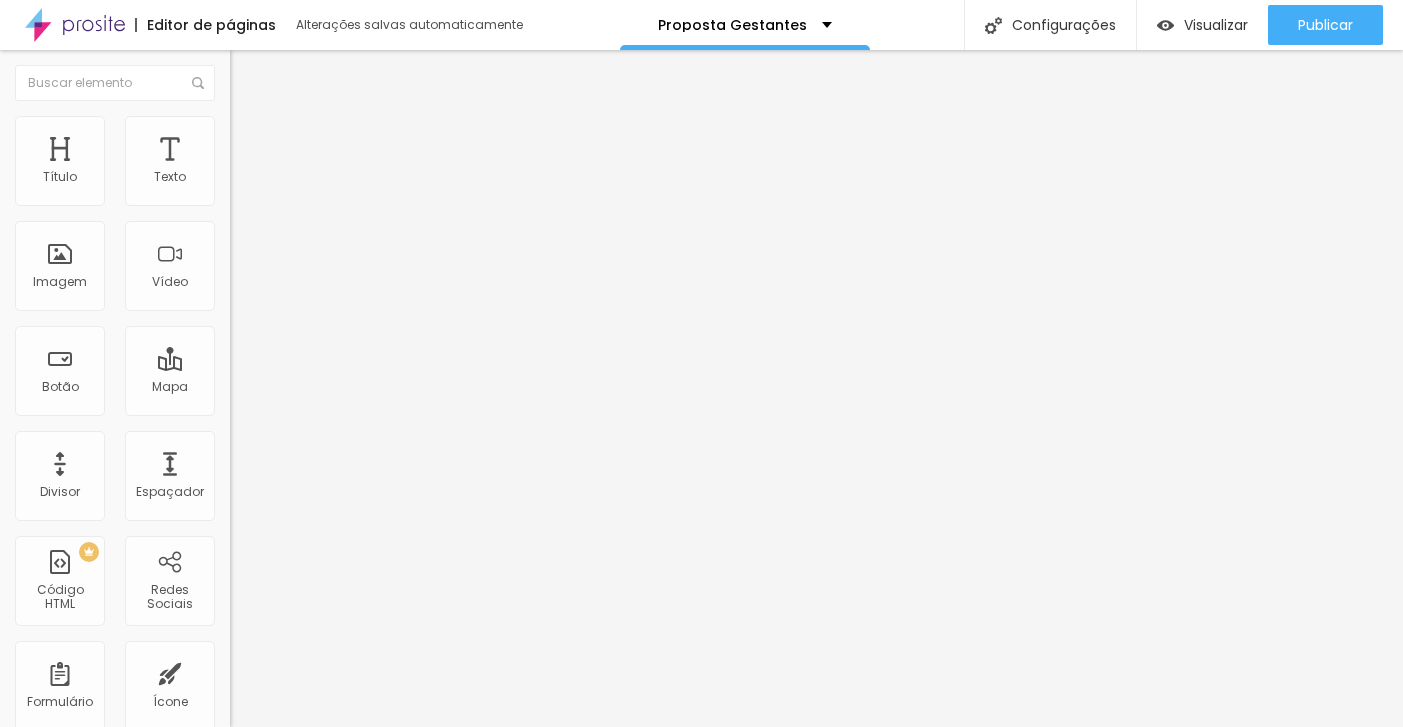click on "Conteúdo" at bounding box center [345, 106] 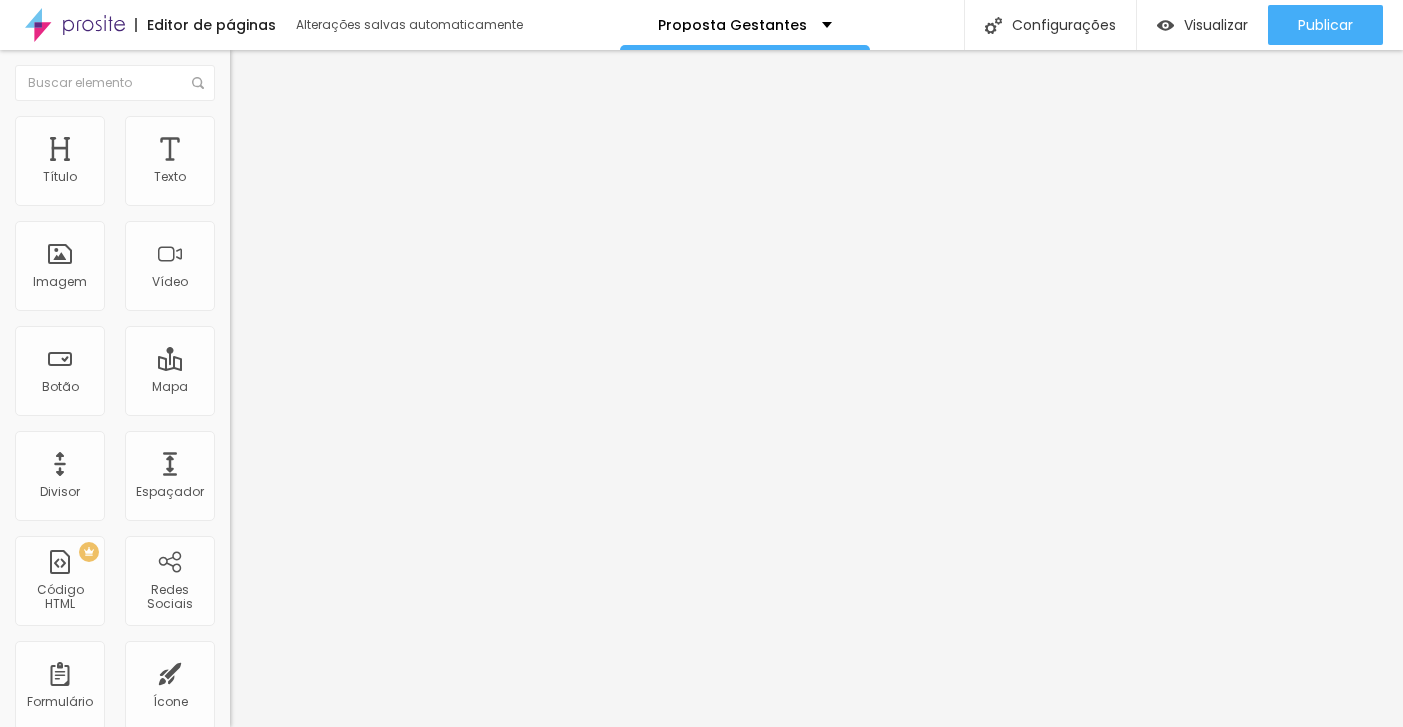 paste on "https://[DOMAIN]/shorts/[VIDEO_ID]" 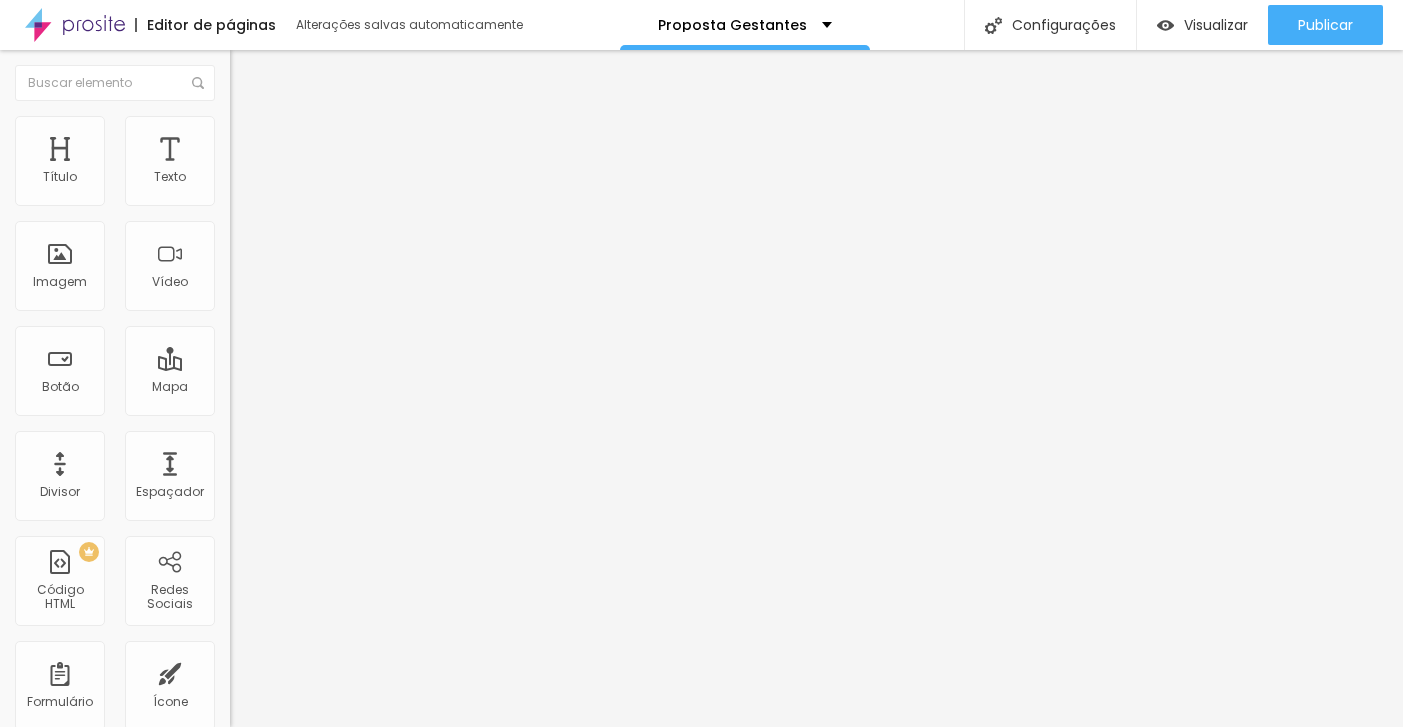 type on "https://[DOMAIN]/shorts/[VIDEO_ID]" 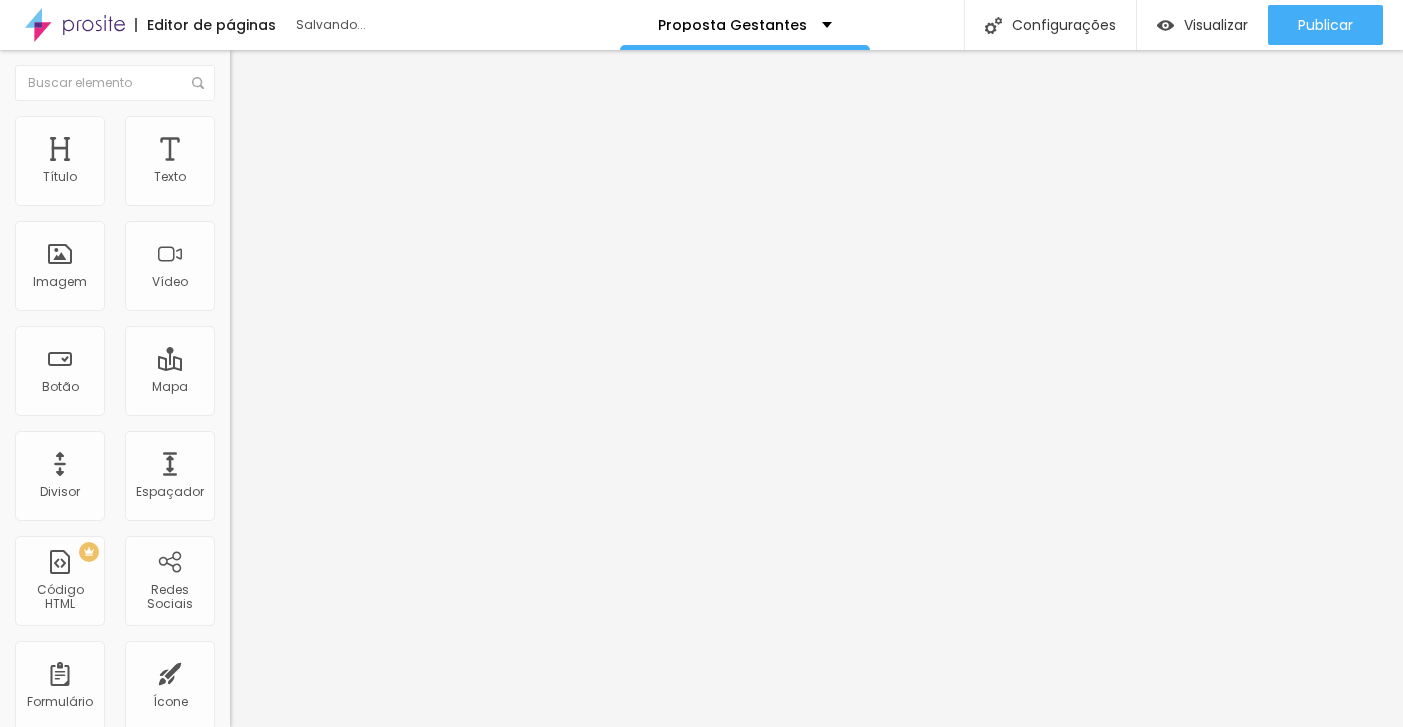 click at bounding box center (345, 376) 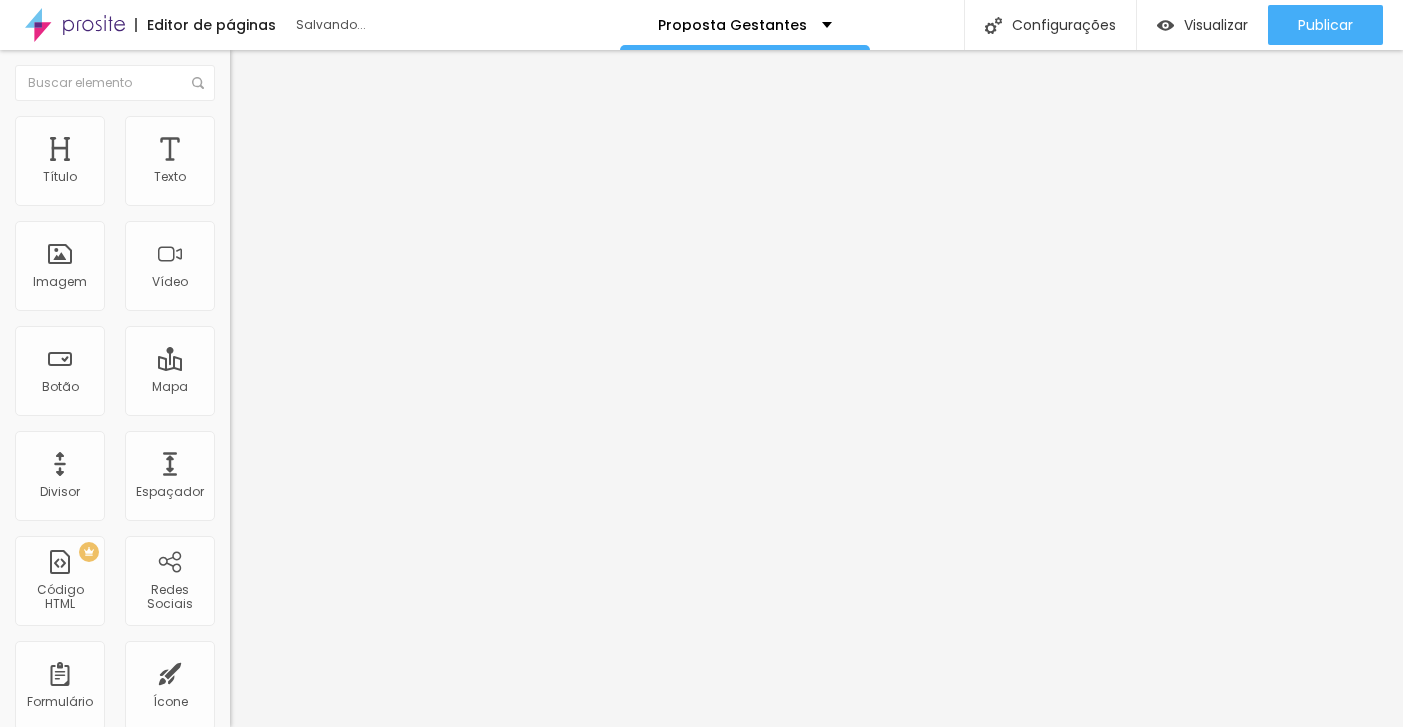 click at bounding box center (239, 125) 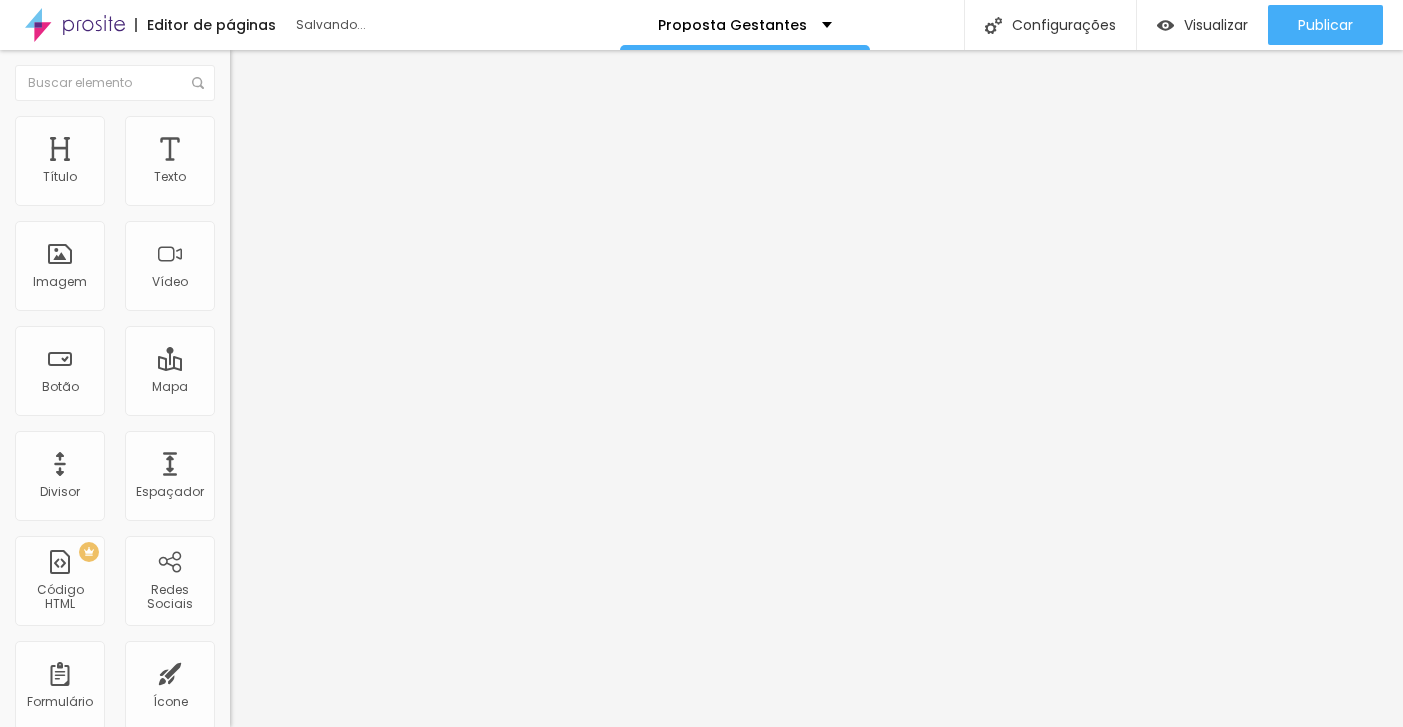 click on "Conteúdo Estilo Avançado" at bounding box center (345, 126) 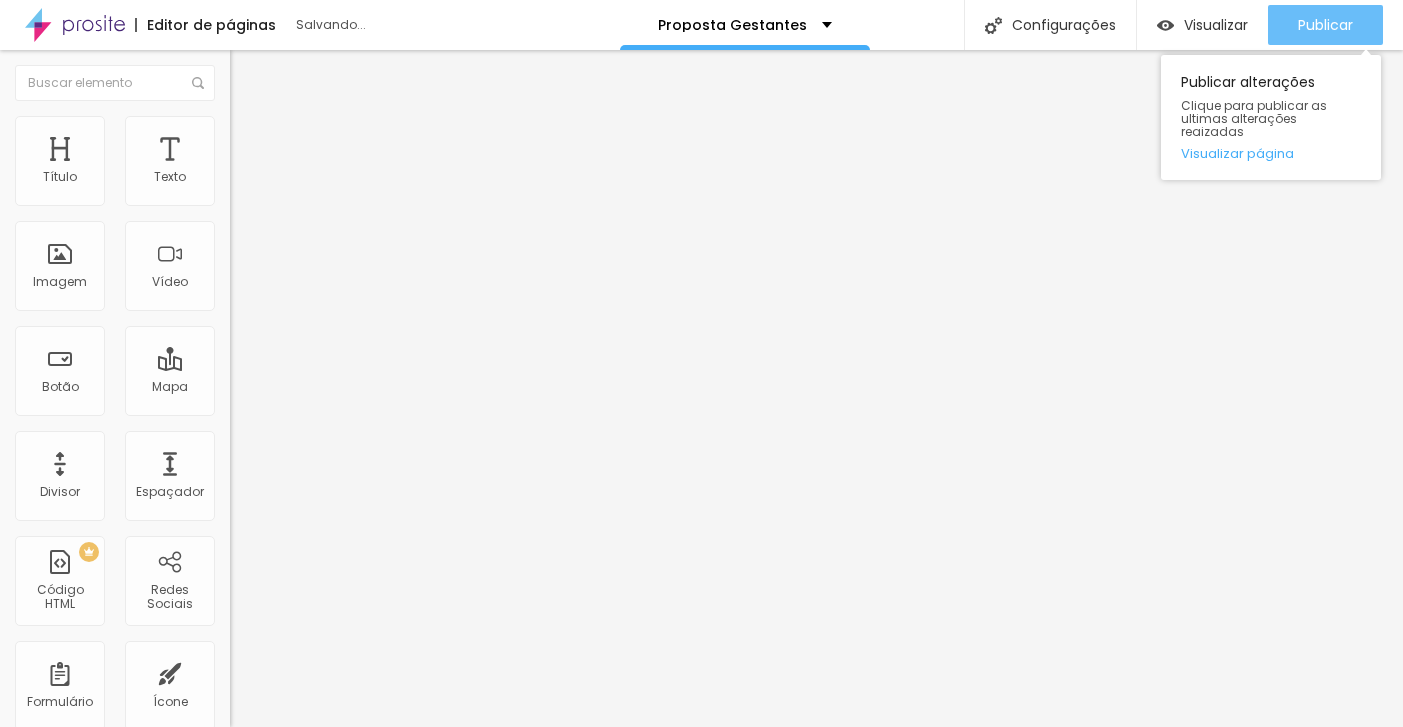 click on "Publicar" at bounding box center [1325, 25] 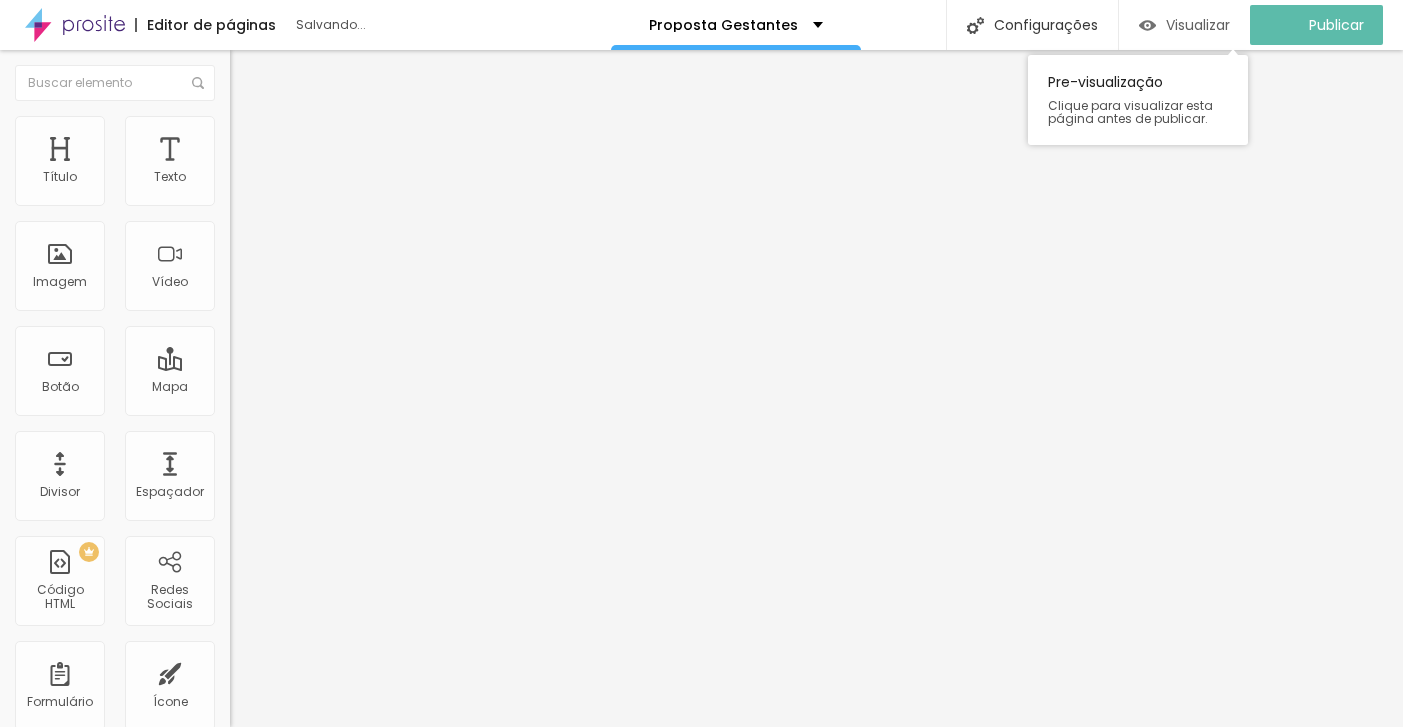 click on "Visualizar" at bounding box center (1198, 25) 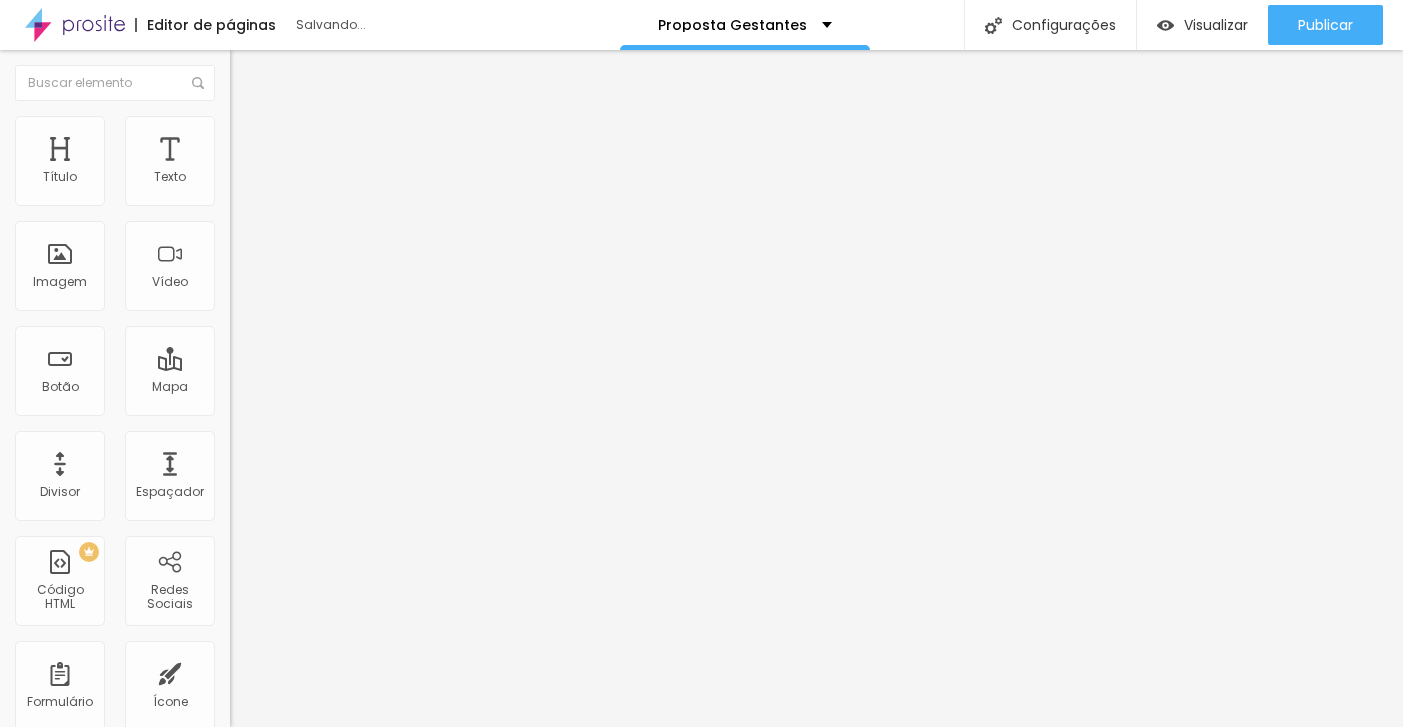 click on "Avançado" at bounding box center [345, 146] 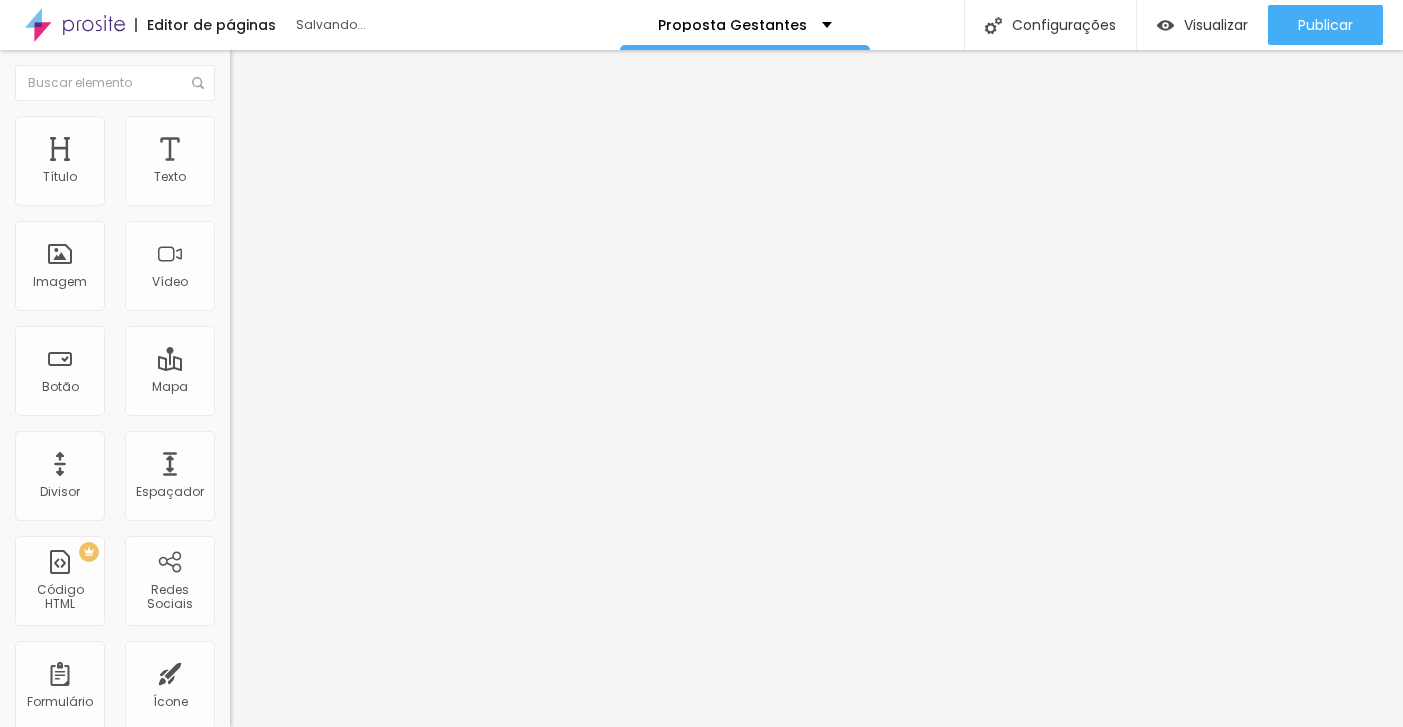 click on "https://[DOMAIN]/shorts/[VIDEO_ID]" at bounding box center (350, 178) 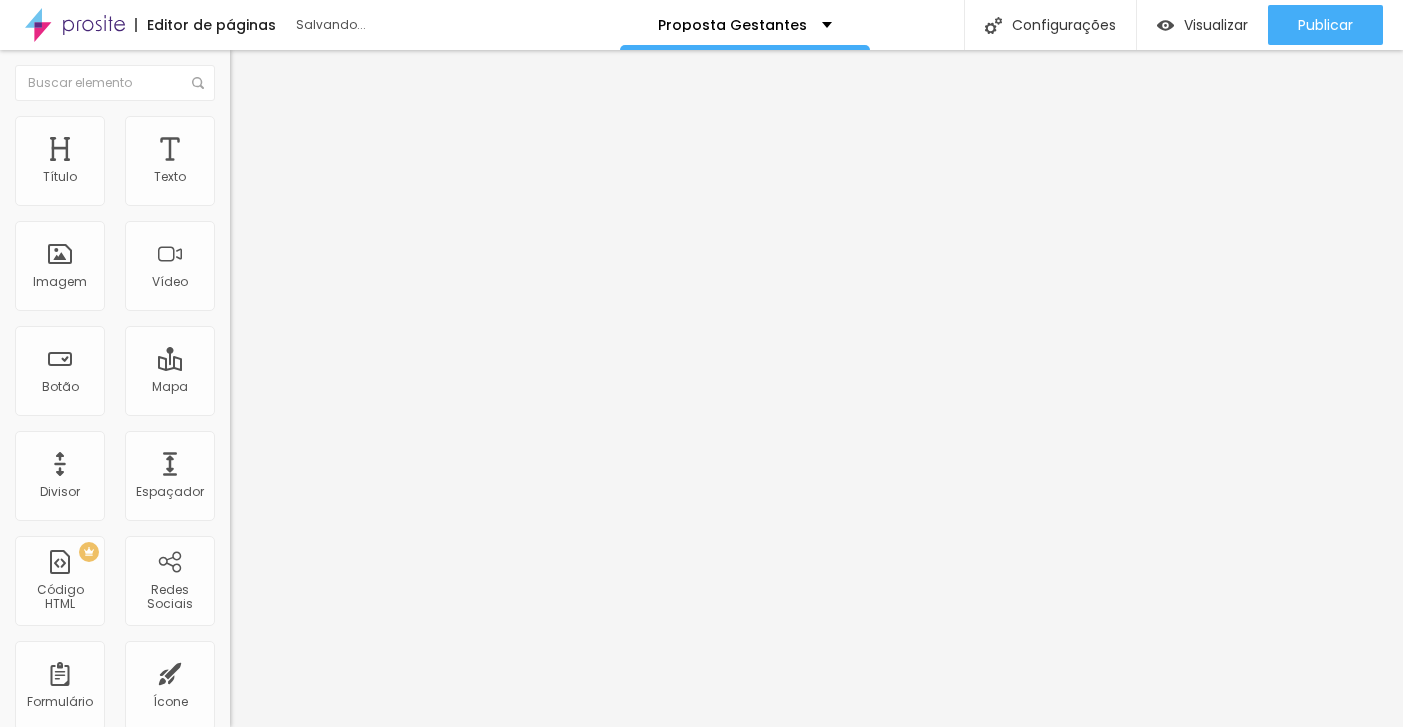 drag, startPoint x: 203, startPoint y: 229, endPoint x: -20, endPoint y: 221, distance: 223.14345 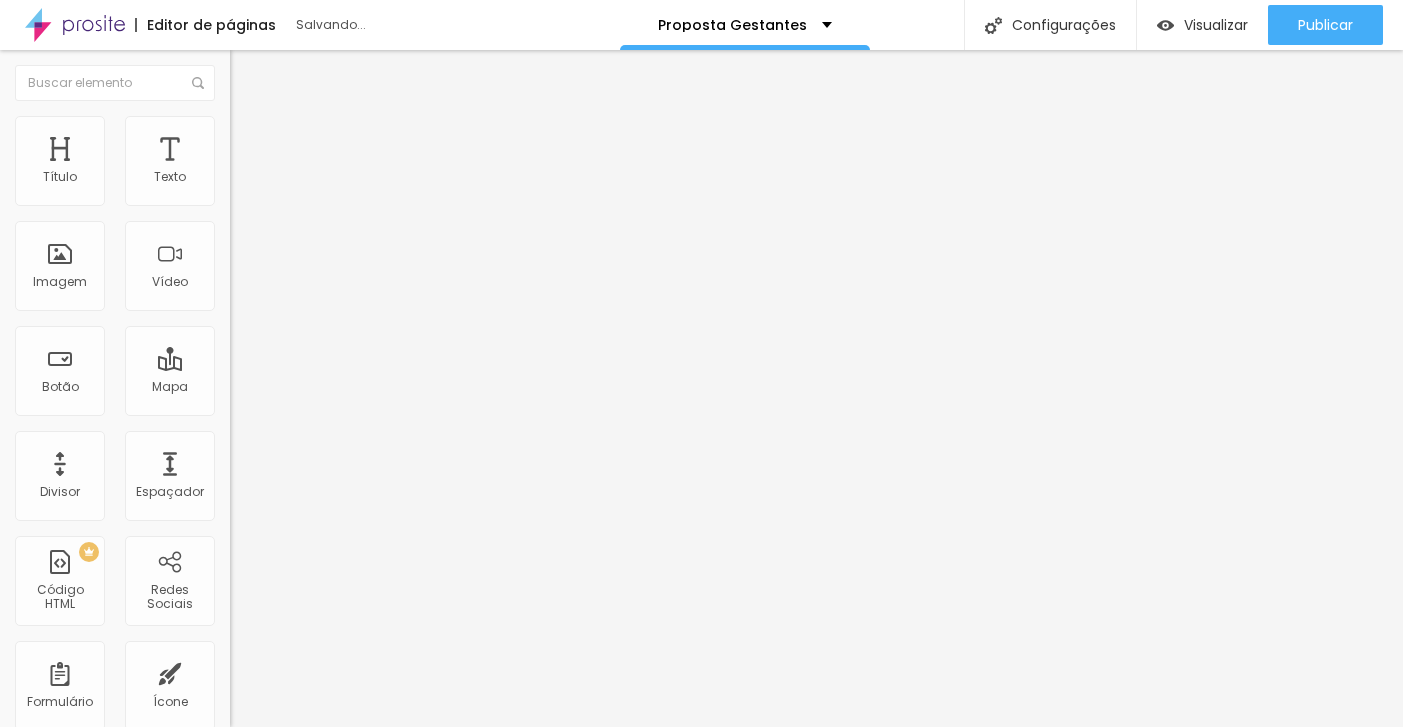 click on "Editor de páginas Salvando... Proposta Gestantes Configurações Configurações da página Clique para editar as configurações desta página como: Informações para compartilhamento, SEO, URL e layout. Visualizar Pre-visualização Clique para visualizar esta página antes de publicar. Publicar Publicar alterações Clique para publicar as ultimas alterações reaizadas Visualizar página Título Texto Imagem Vídeo Botão Mapa Divisor Espaçador   PREMIUM Código HTML Redes Sociais Formulário Ícone Perguntas frequentes Timer Botão de pagamento Botão do WhatsApp Novo Google Reviews Outros CRM Comentários do Facebook Antes/Depois Editar Vídeo Conteúdo Estilo Avançado URL do vídeo https://[DOMAIN]/shorts/[VIDEO_ID] Alinhamento Proporção 4:3 Standard Ultrawide 21:9 Wide 16:9 Standard 4:3 Vertical 1 3:4 Vertical 2 9:16 Autoplay Controles do player
Criar texto com IA Sobre o que deseja escrever? Personalidade do texto 👔 Formal 10" at bounding box center [701, 363] 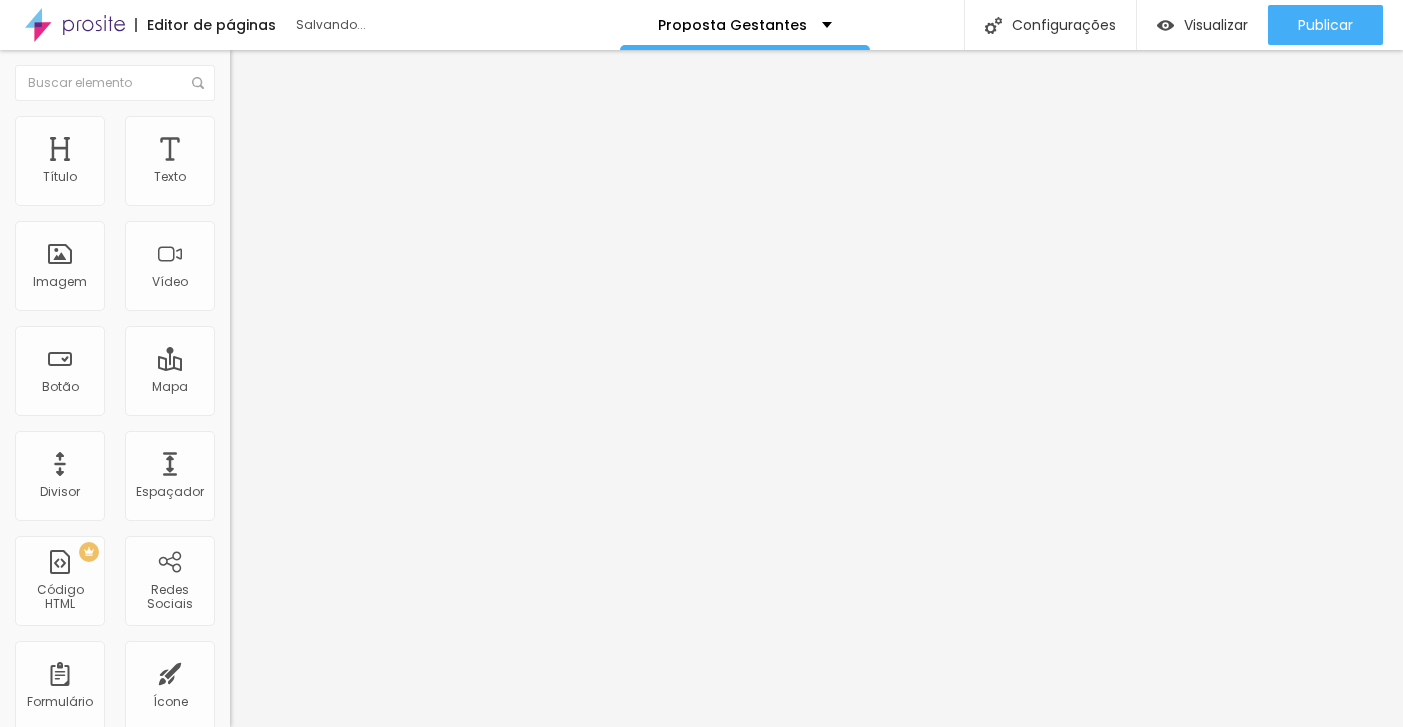 paste on "https://www.[DOMAIN]/shorts/[VIDEO_ID]" 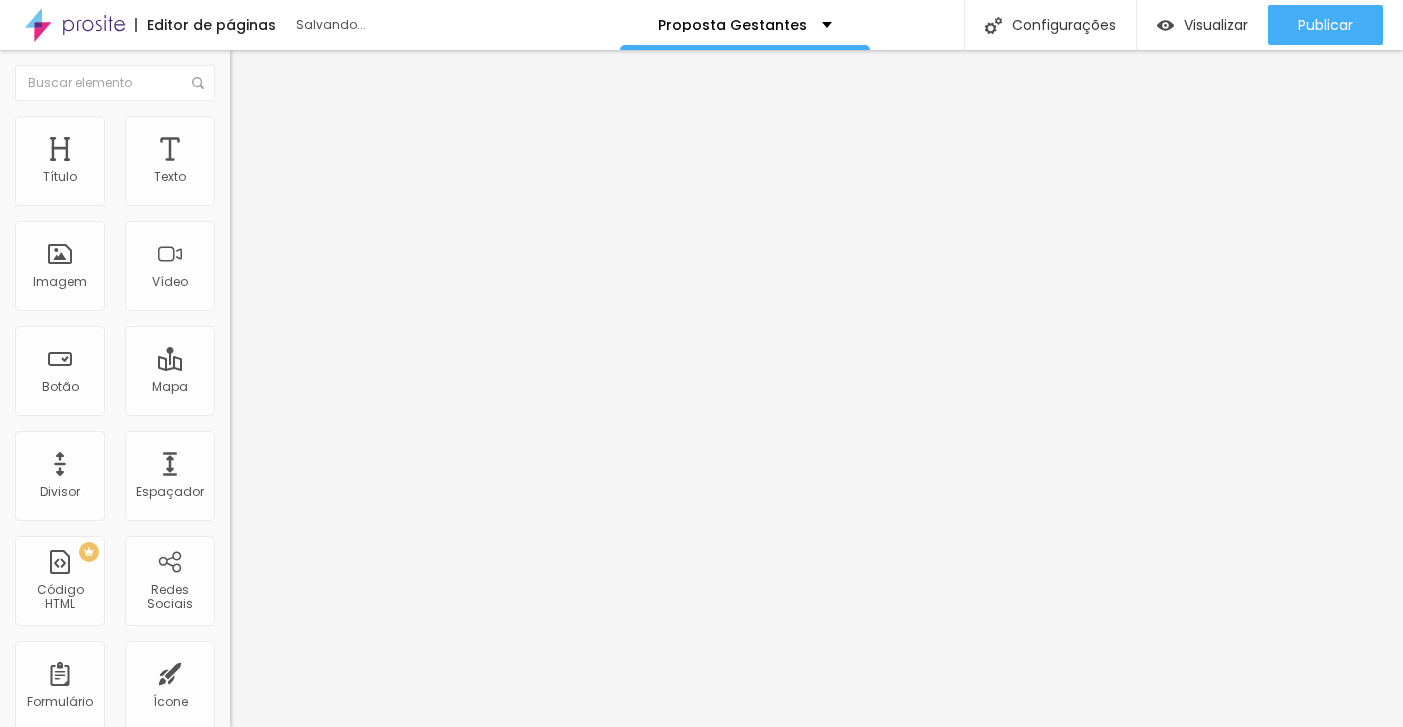 click on "Estilo" at bounding box center (345, 126) 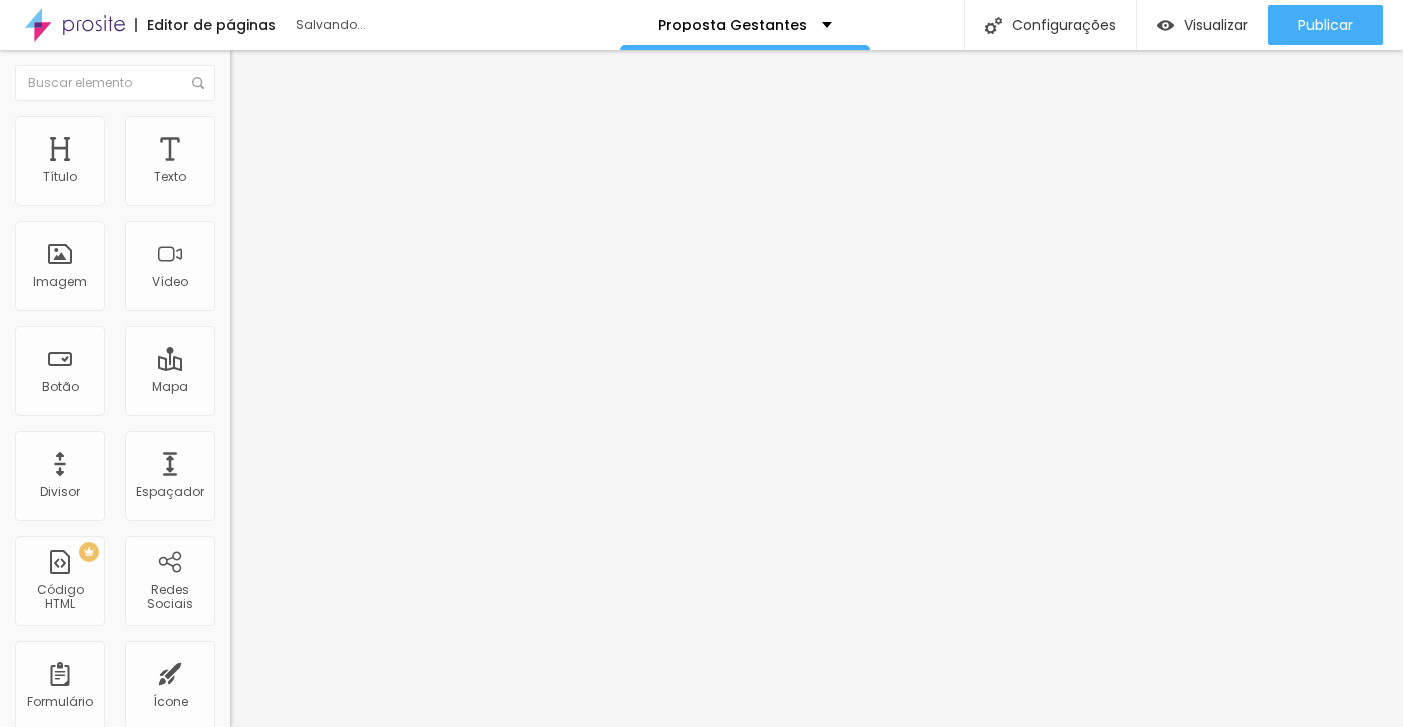 click at bounding box center (239, 105) 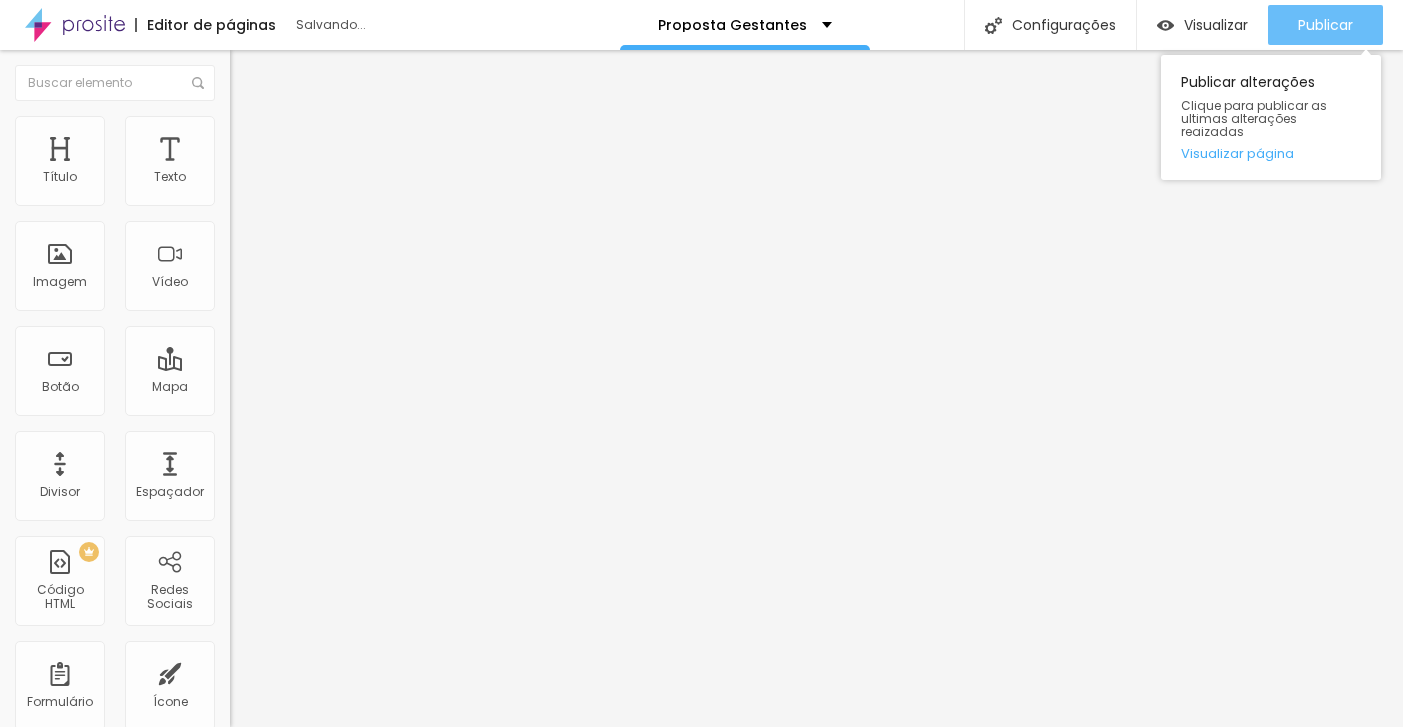 click on "Publicar" at bounding box center [1325, 25] 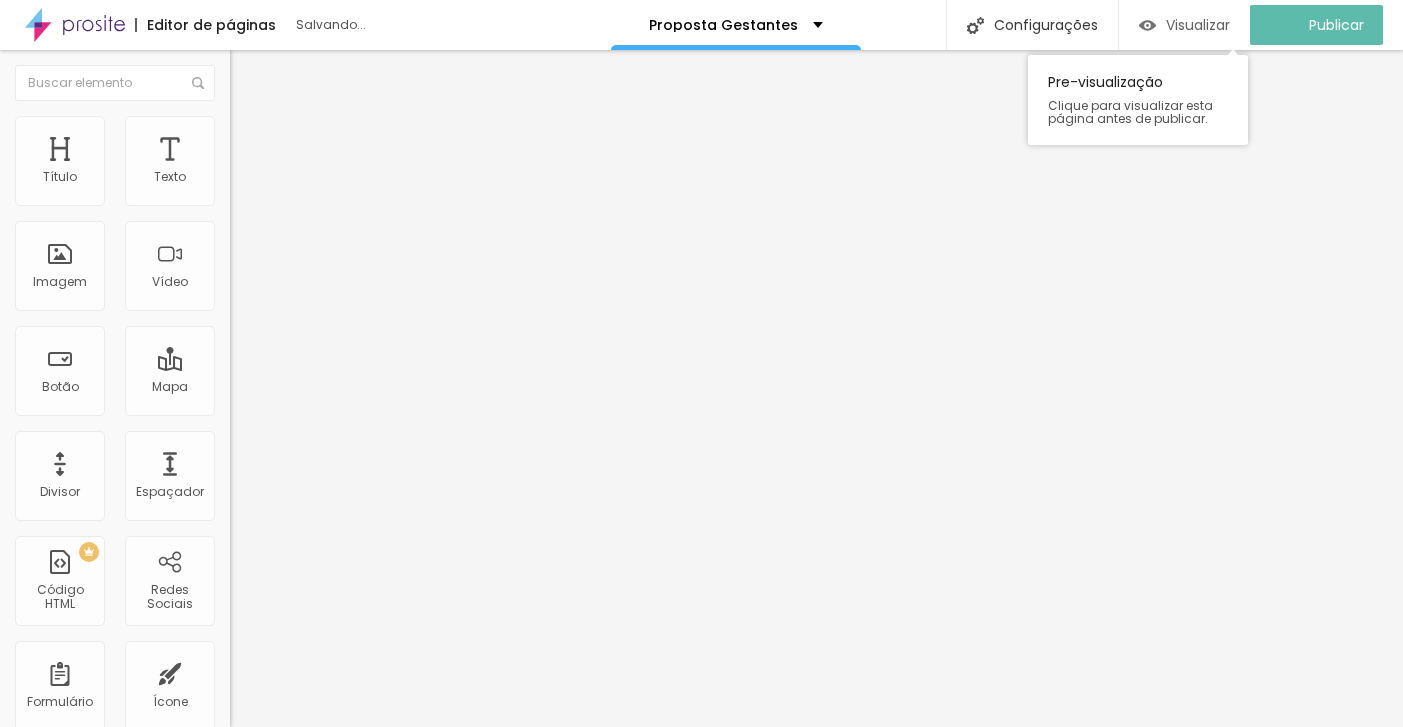 click on "Visualizar" at bounding box center [1198, 25] 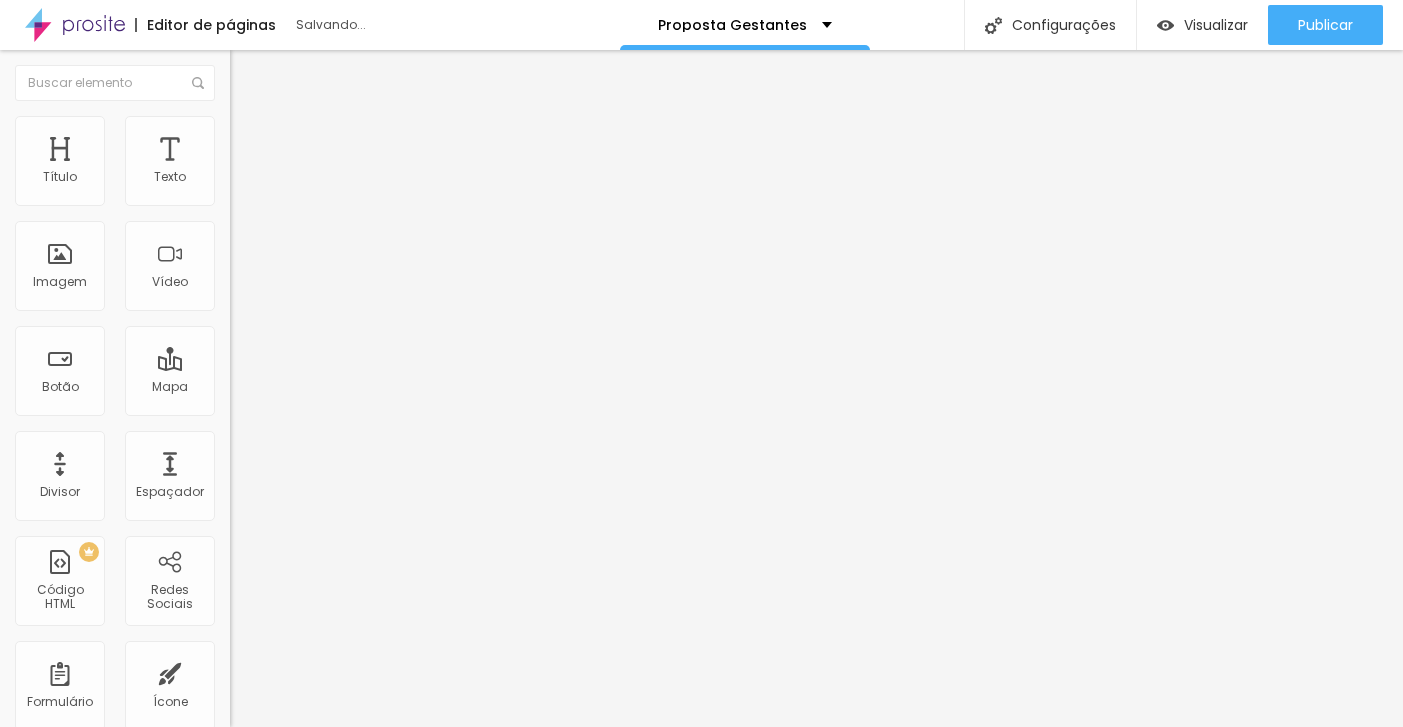 click at bounding box center (345, 233) 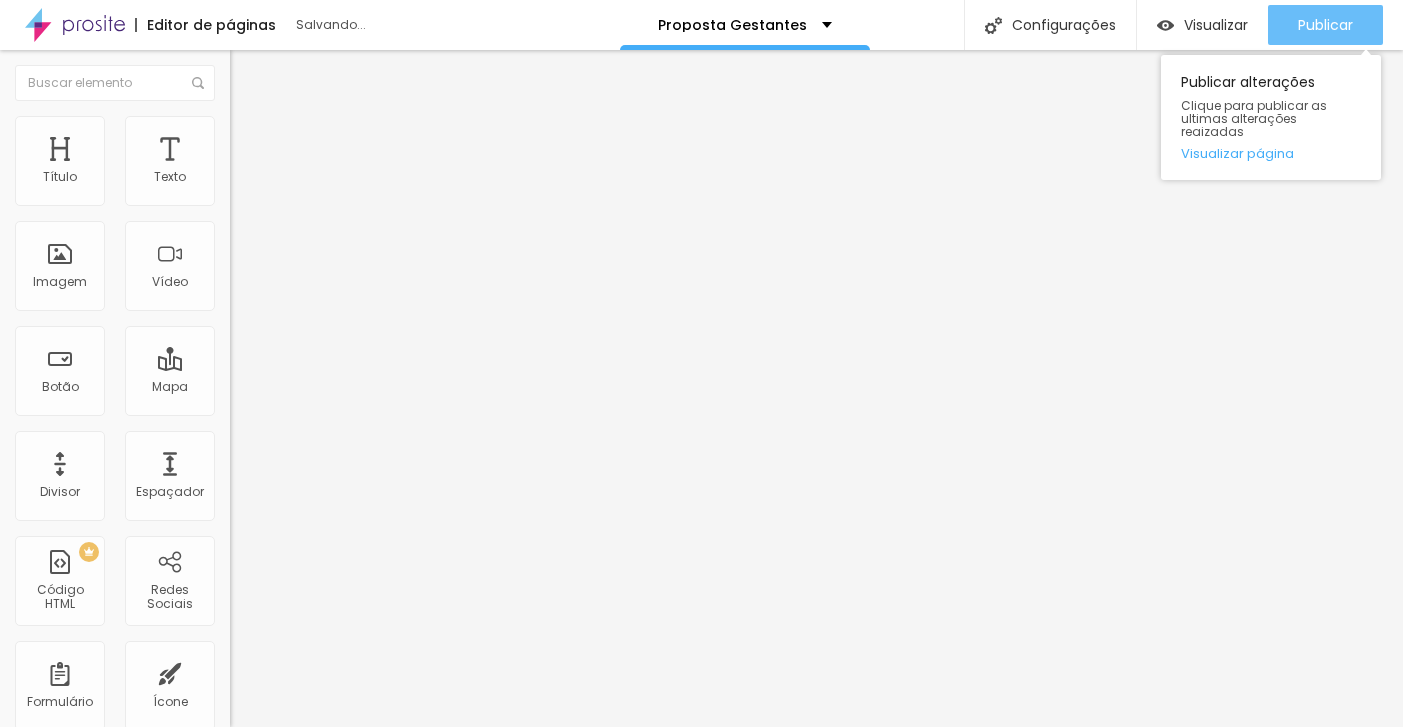 click on "Publicar" at bounding box center (1325, 25) 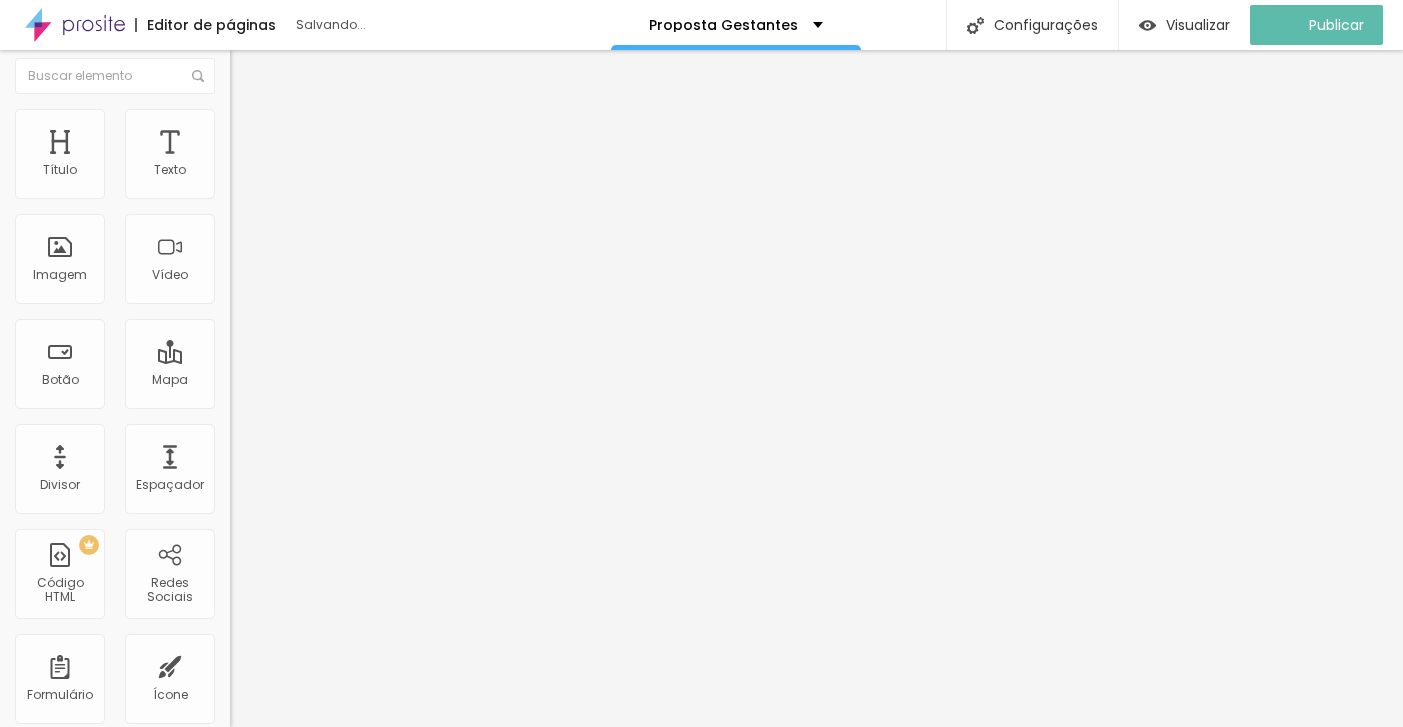 scroll, scrollTop: 7, scrollLeft: 0, axis: vertical 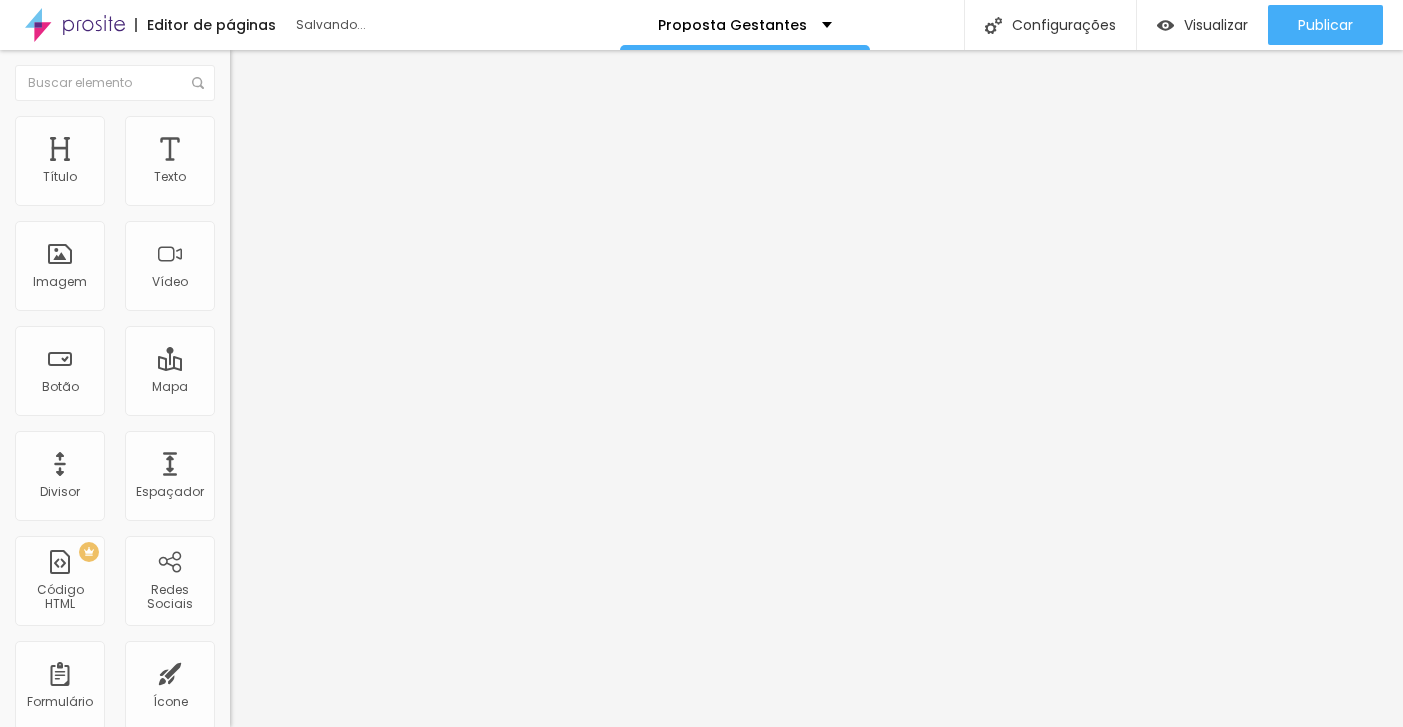 click on "https://www.[DOMAIN]/shorts/[VIDEO_ID]" at bounding box center (350, 178) 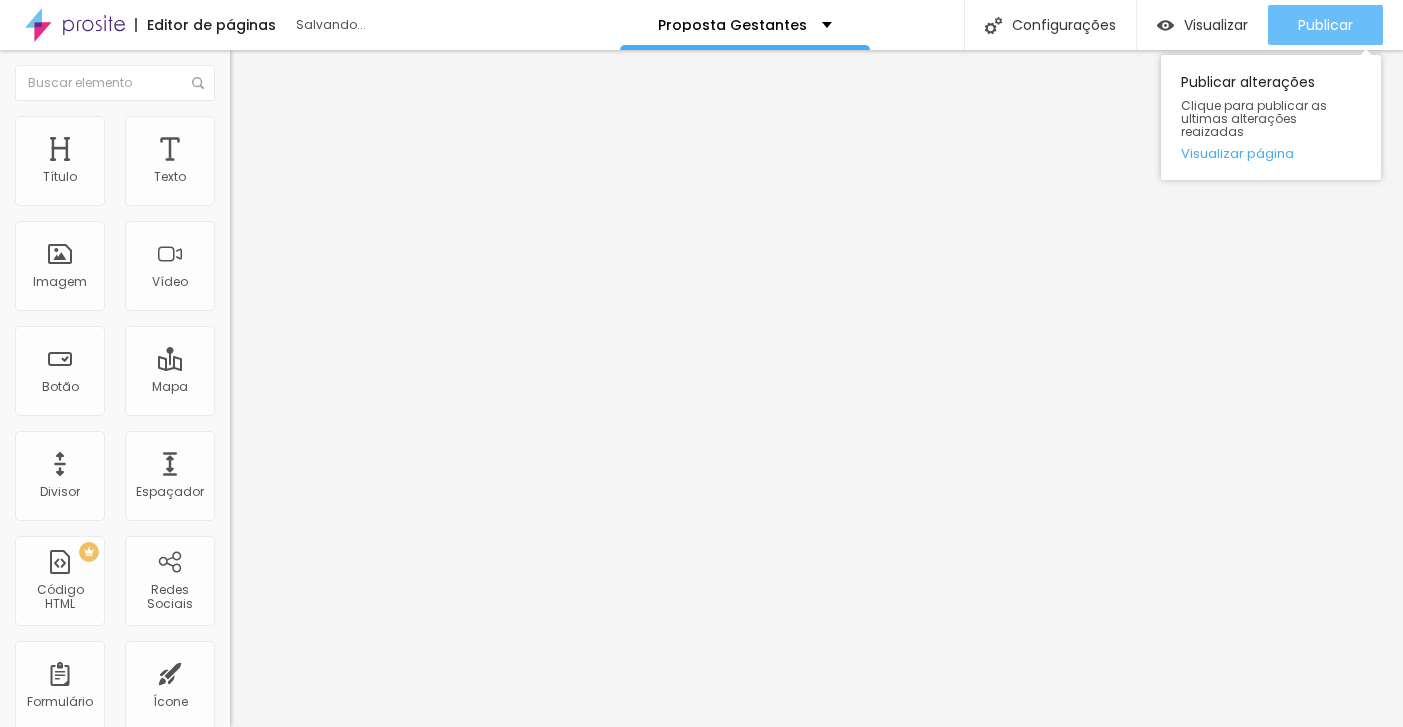click on "Publicar" at bounding box center (1325, 25) 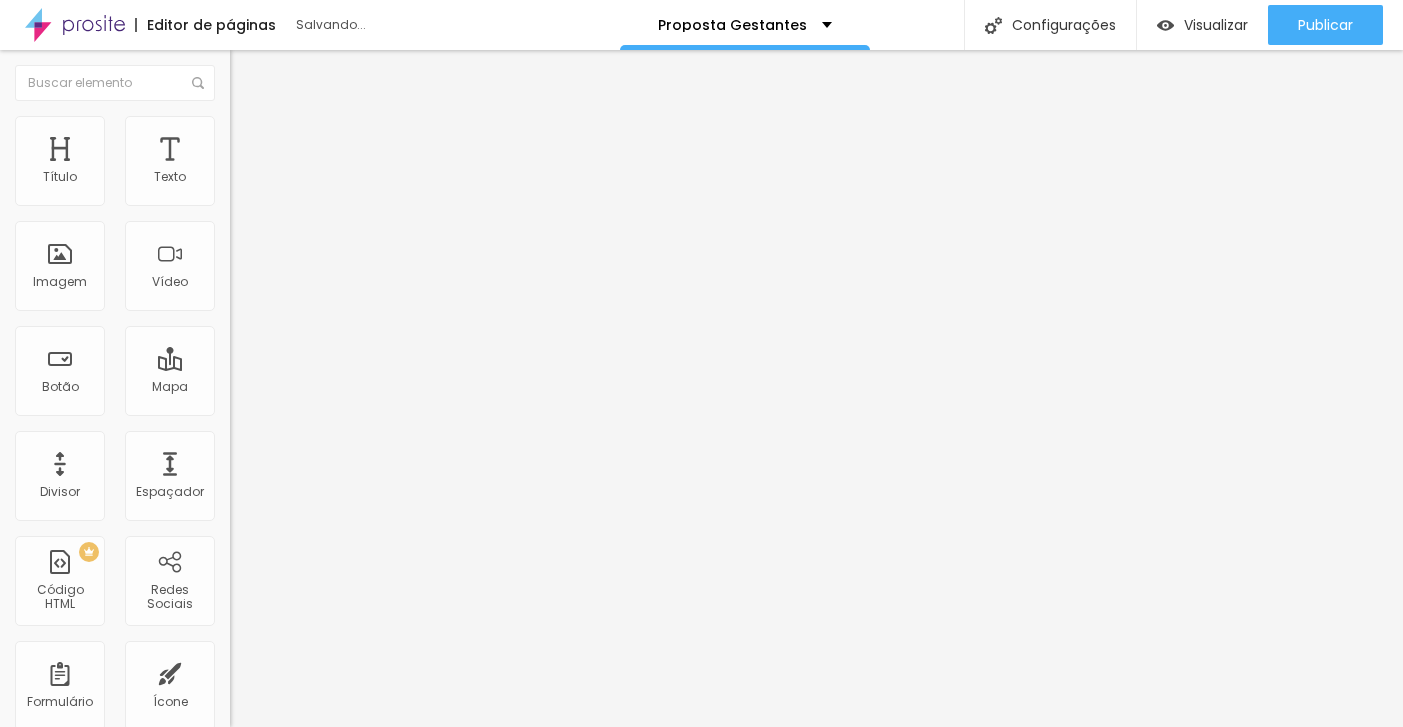 click on "Conteúdo Estilo Avançado" at bounding box center (345, 126) 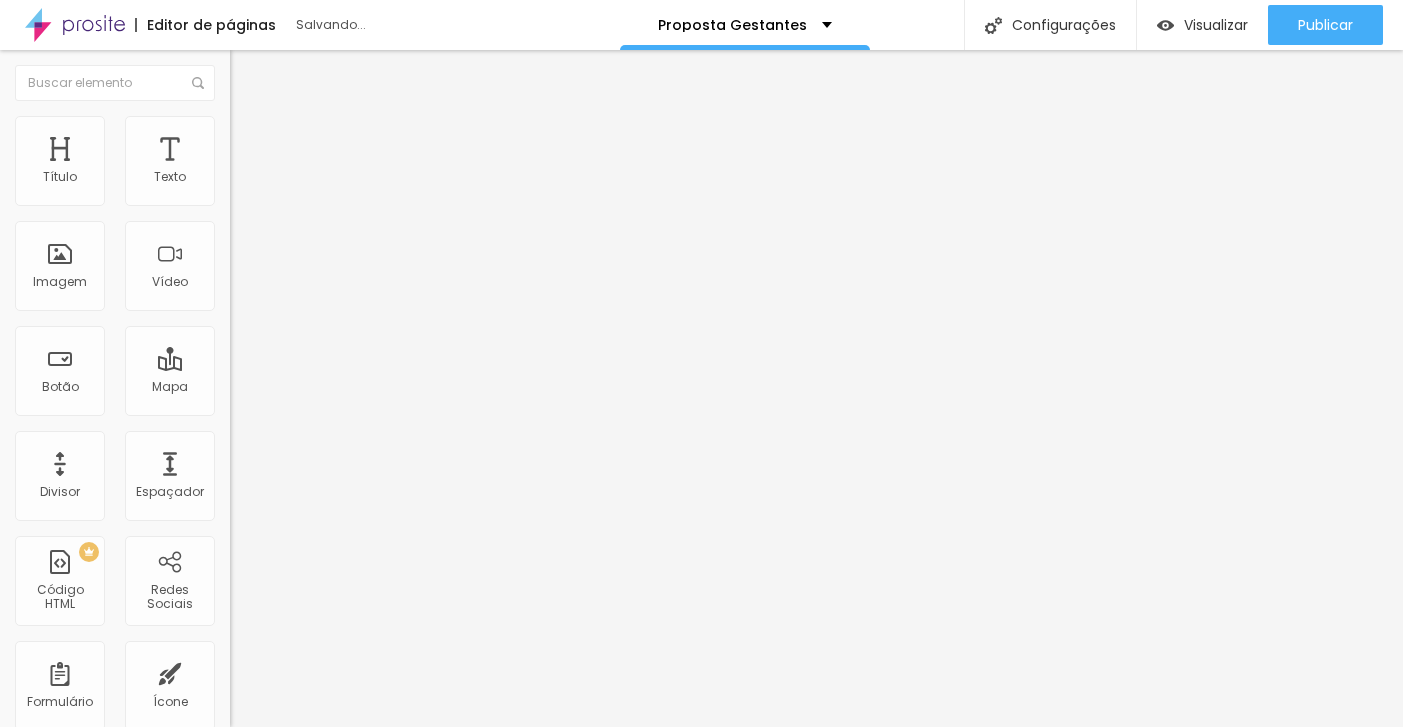 click on "Conteúdo" at bounding box center (345, 106) 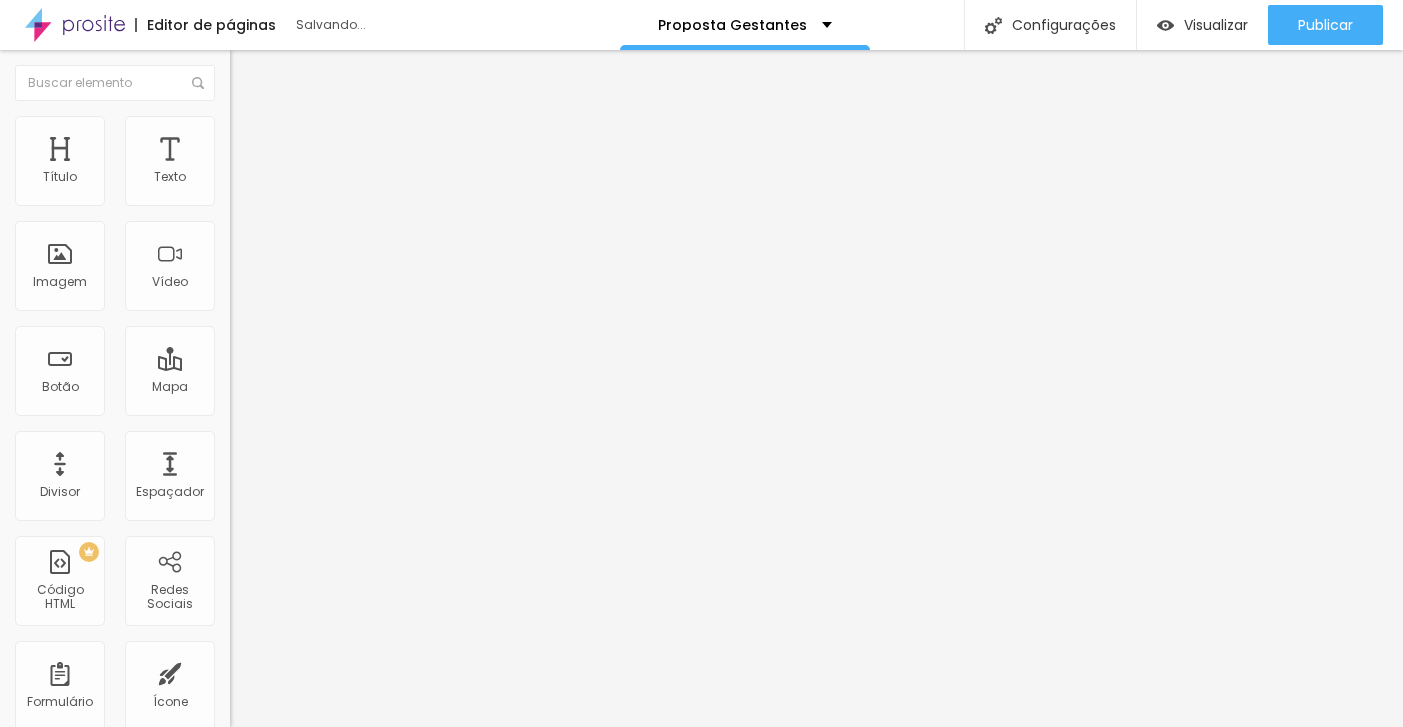click on "URL do vídeo" at bounding box center [345, 162] 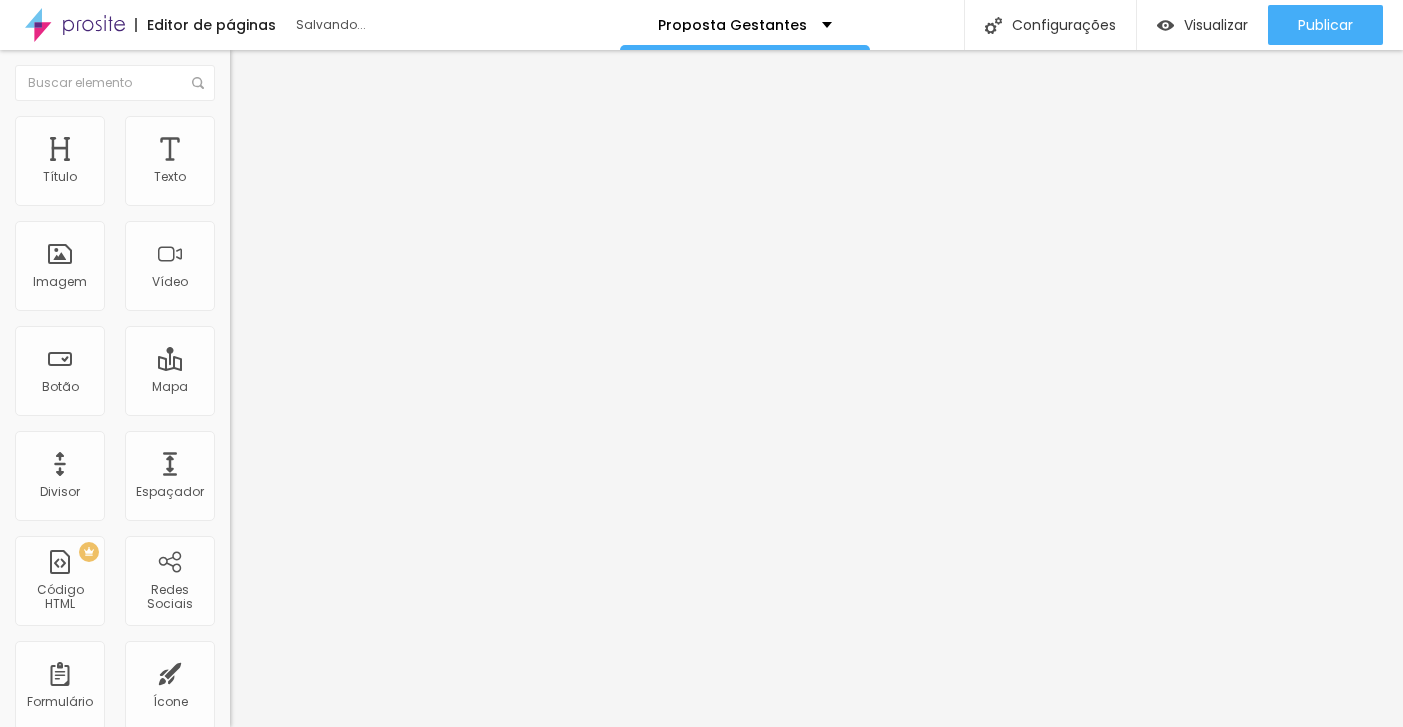 drag, startPoint x: 213, startPoint y: 231, endPoint x: -65, endPoint y: 235, distance: 278.02878 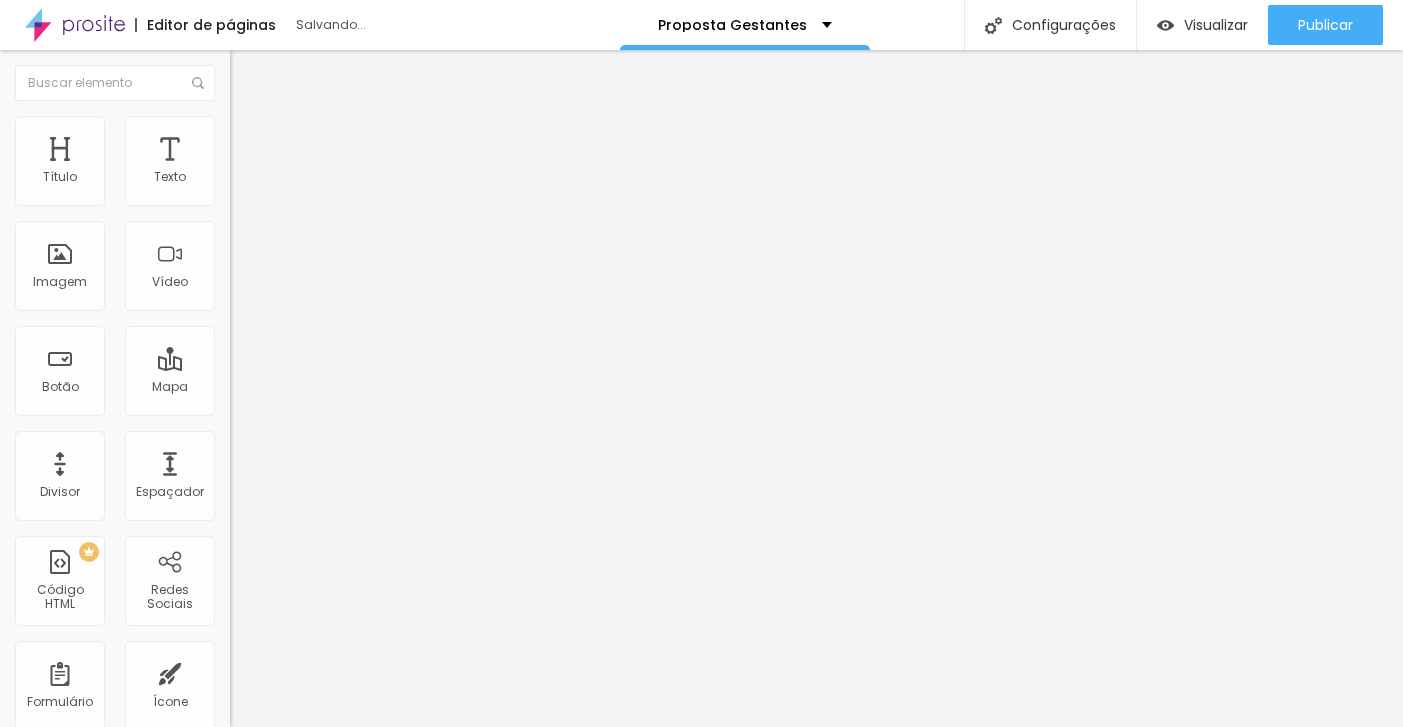 click on "Editor de páginas Salvando... Proposta Gestantes Configurações Configurações da página Clique para editar as configurações desta página como: Informações para compartilhamento, SEO, URL e layout. Visualizar Pre-visualização Clique para visualizar esta página antes de publicar. Publicar Publicar alterações Clique para publicar as ultimas alterações reaizadas Visualizar página Título Texto Imagem Vídeo Botão Mapa Divisor Espaçador   PREMIUM Código HTML Redes Sociais Formulário Ícone Perguntas frequentes Timer Botão de pagamento Botão do WhatsApp Novo Google Reviews Outros CRM Comentários do Facebook Antes/Depois Editar Vídeo Conteúdo Estilo Avançado URL do vídeo https://[DOMAIN]/shorts/[VIDEO_ID] Alinhamento Proporção 4:3 Standard Ultrawide 21:9 Wide 16:9 Standard 4:3 Vertical 1 3:4 Vertical 2 9:16 Autoplay Controles do player
Criar texto com IA Sobre o que deseja escrever? Personalidade do texto 👔 Formal 10" at bounding box center [701, 363] 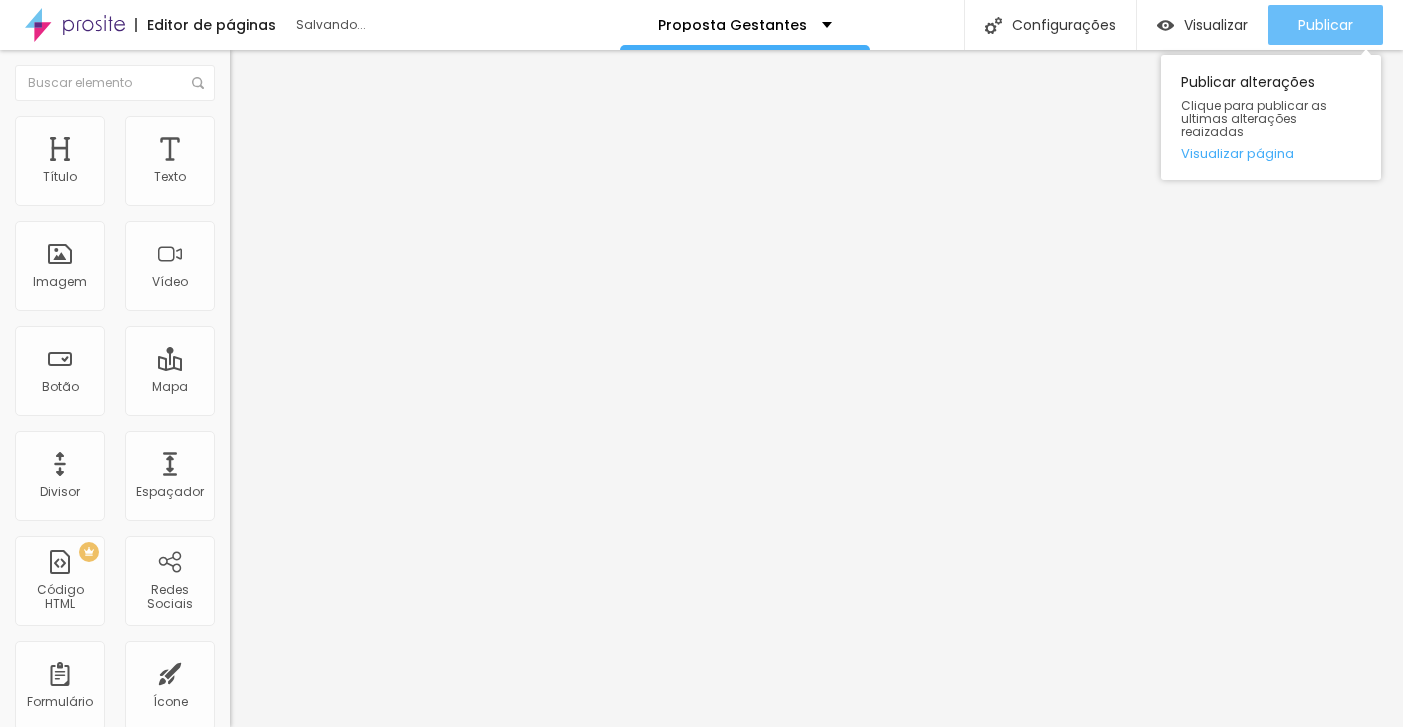 click on "Publicar" at bounding box center (1325, 25) 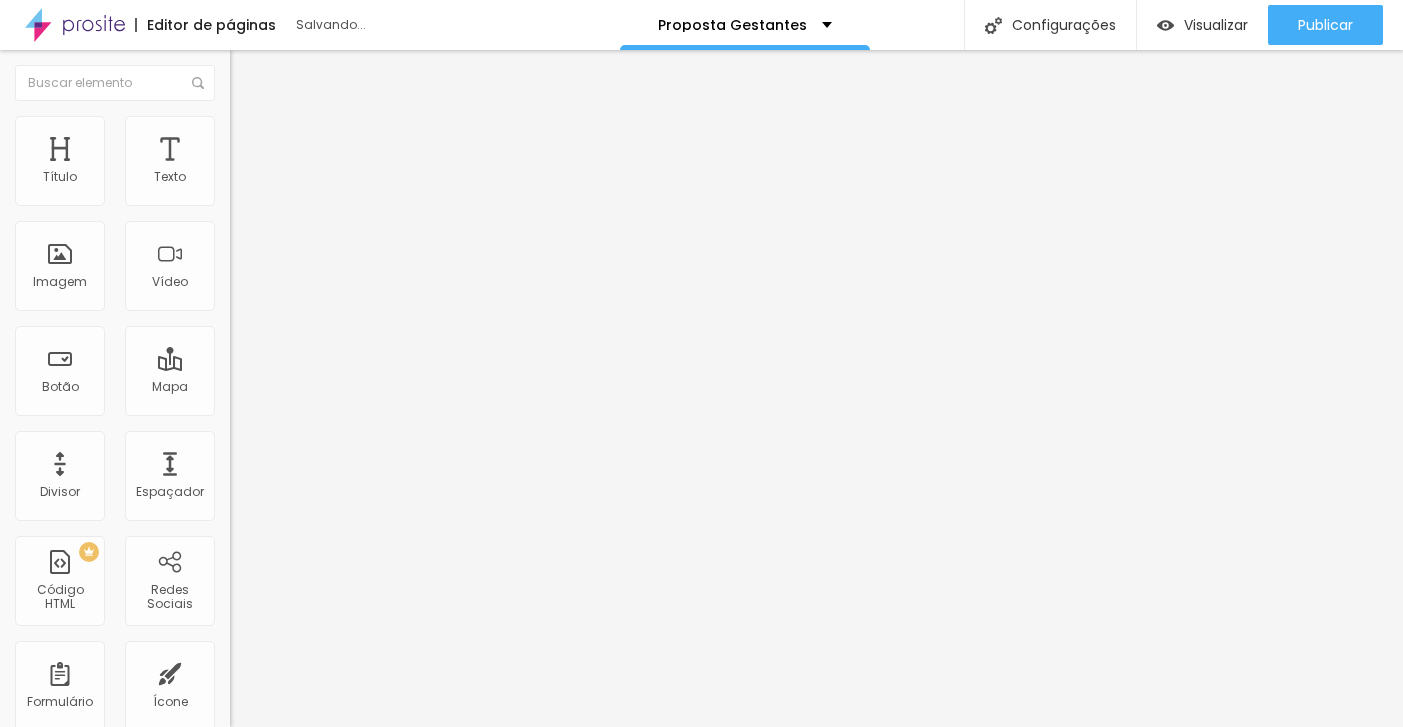 click on "https://[DOMAIN]/shorts/[VIDEO_ID]" at bounding box center (350, 178) 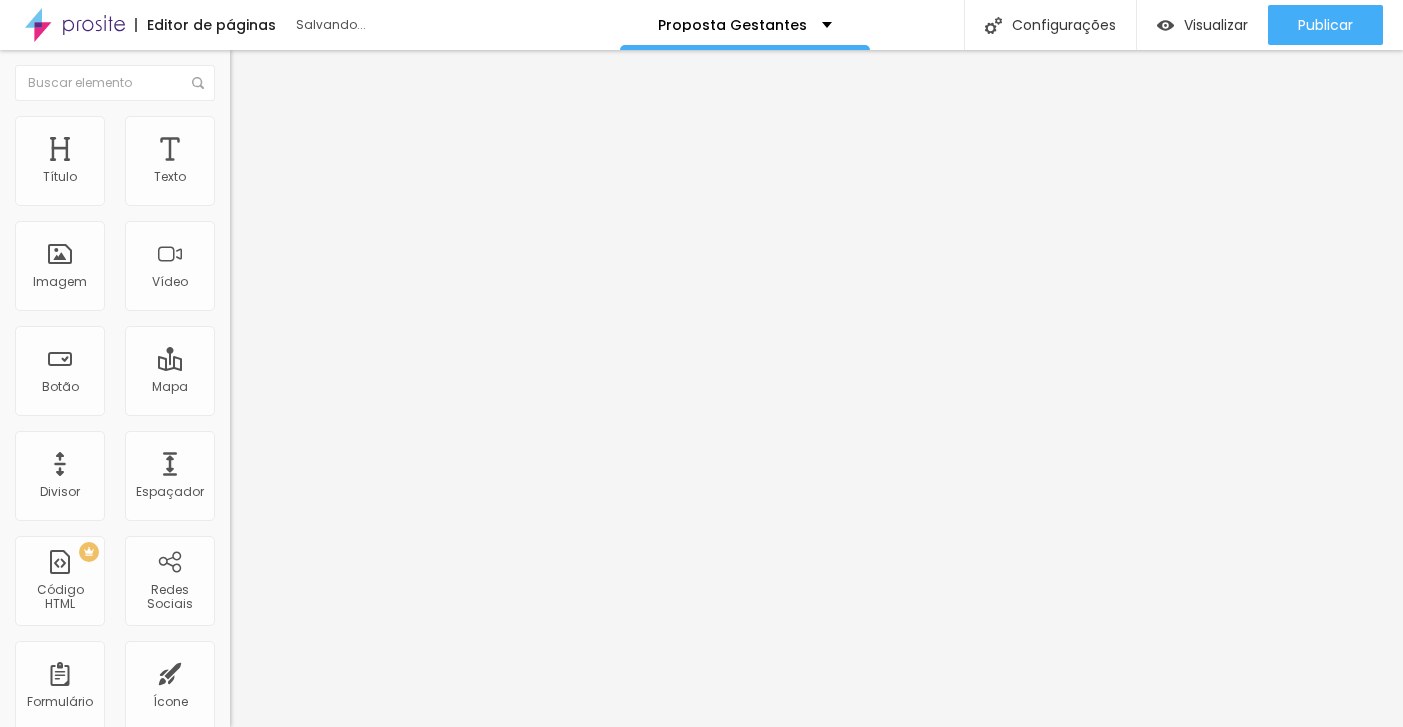 drag, startPoint x: 157, startPoint y: 230, endPoint x: -61, endPoint y: 233, distance: 218.02065 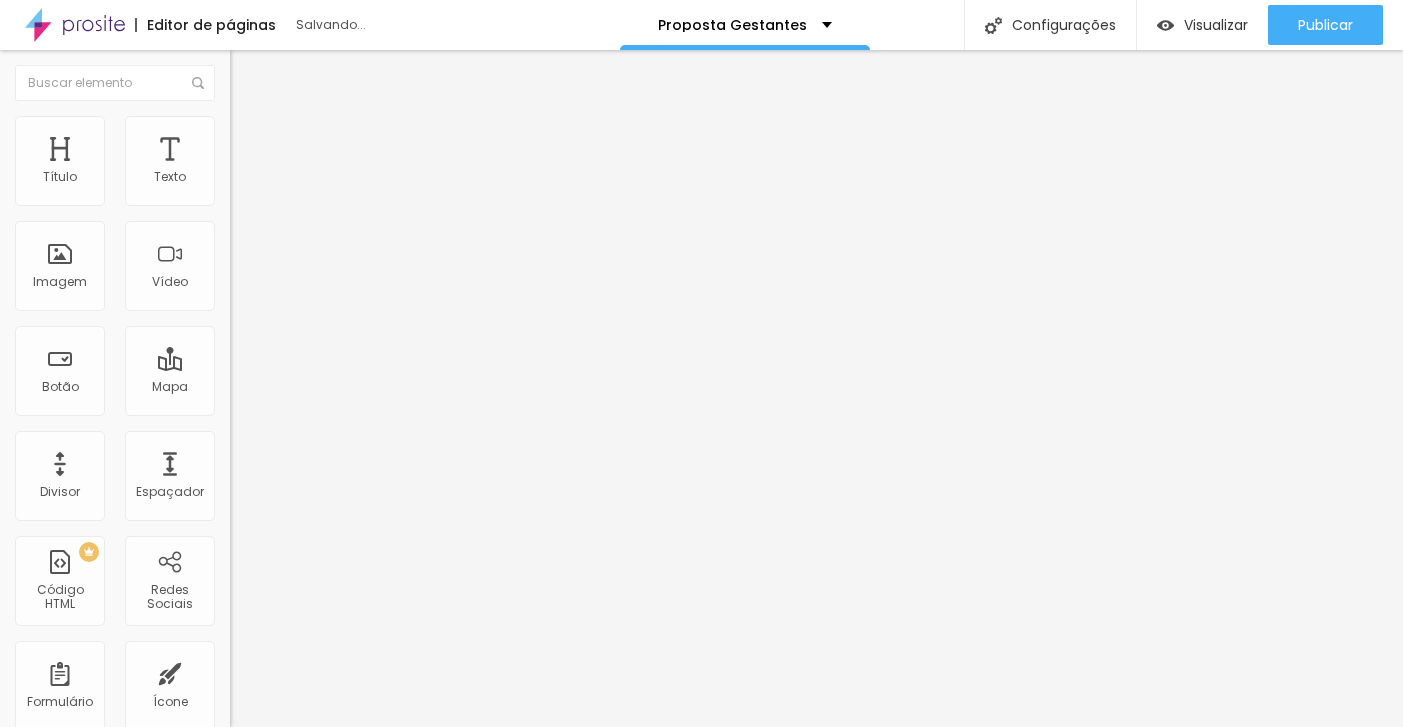 click on "Editor de páginas Salvando... Proposta Gestantes Configurações Configurações da página Clique para editar as configurações desta página como: Informações para compartilhamento, SEO, URL e layout. Visualizar Pre-visualização Clique para visualizar esta página antes de publicar. Publicar Publicar alterações Clique para publicar as ultimas alterações reaizadas Visualizar página Título Texto Imagem Vídeo Botão Mapa Divisor Espaçador   PREMIUM Código HTML Redes Sociais Formulário Ícone Perguntas frequentes Timer Botão de pagamento Botão do WhatsApp Novo Google Reviews Outros CRM Comentários do Facebook Antes/Depois Editar Vídeo Conteúdo Estilo Avançado URL do vídeo https://www.[DOMAIN]/watch?v=[VIDEO_ID] Alinhamento Proporção 4:3 Standard Ultrawide 21:9 Wide 16:9 Standard 4:3 Vertical 1 3:4 Vertical 2 9:16 Autoplay Controles do player
Criar texto com IA Sobre o que deseja escrever? 👔 Formal 10" at bounding box center [701, 363] 